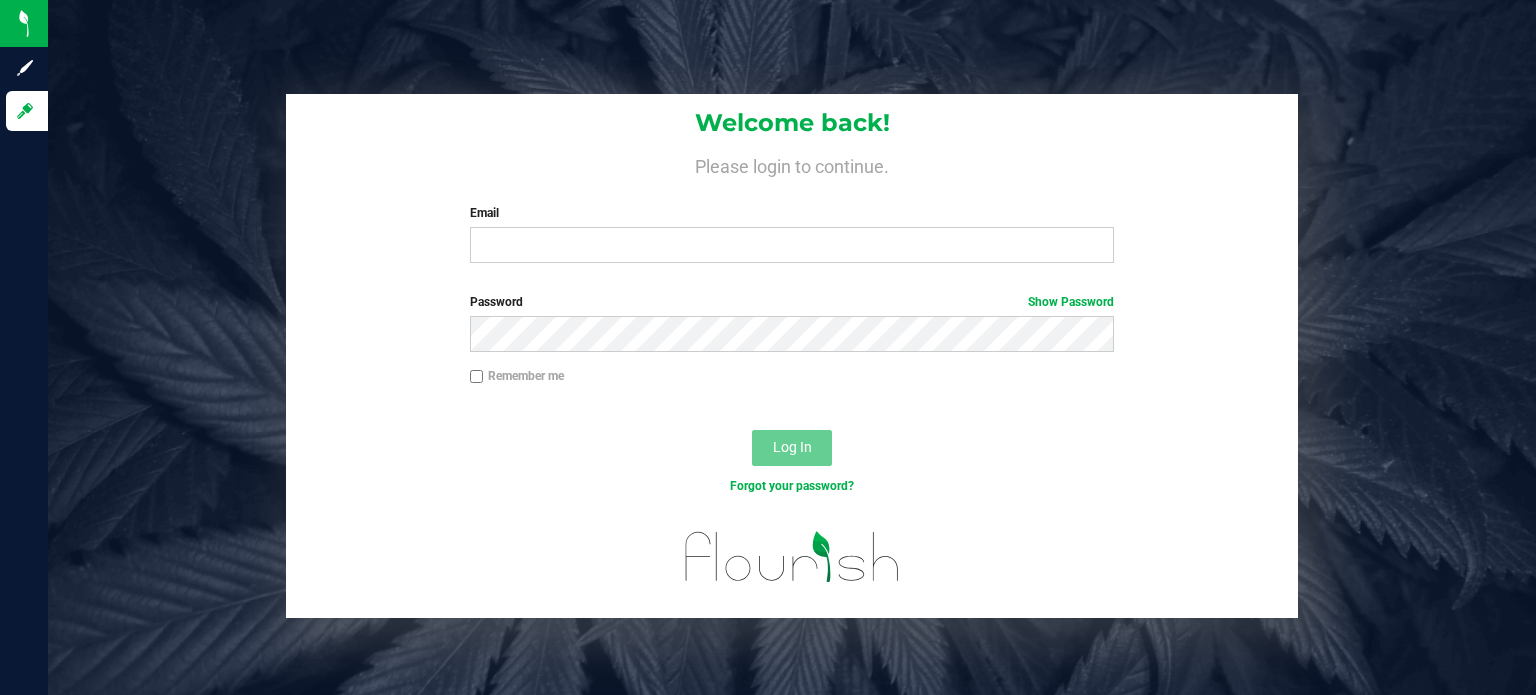 scroll, scrollTop: 0, scrollLeft: 0, axis: both 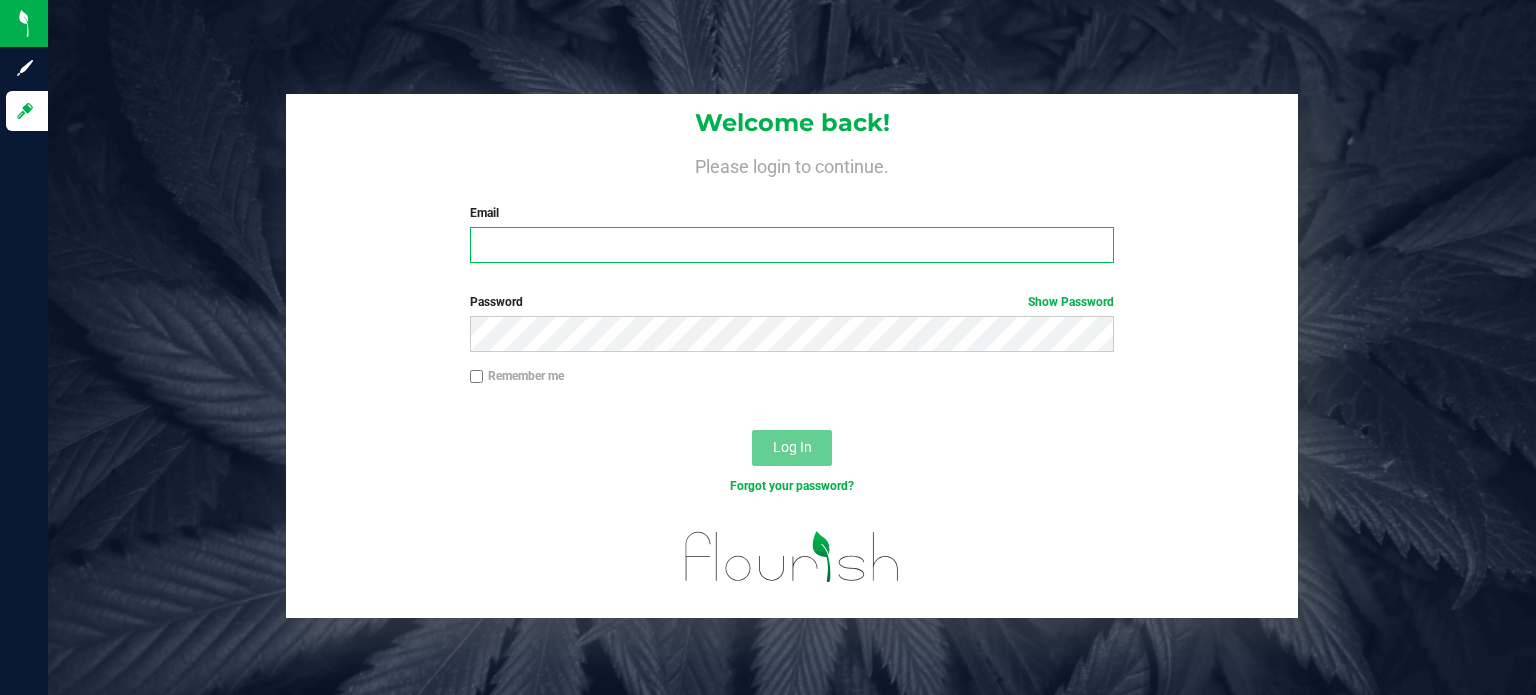 click on "Email" at bounding box center (792, 245) 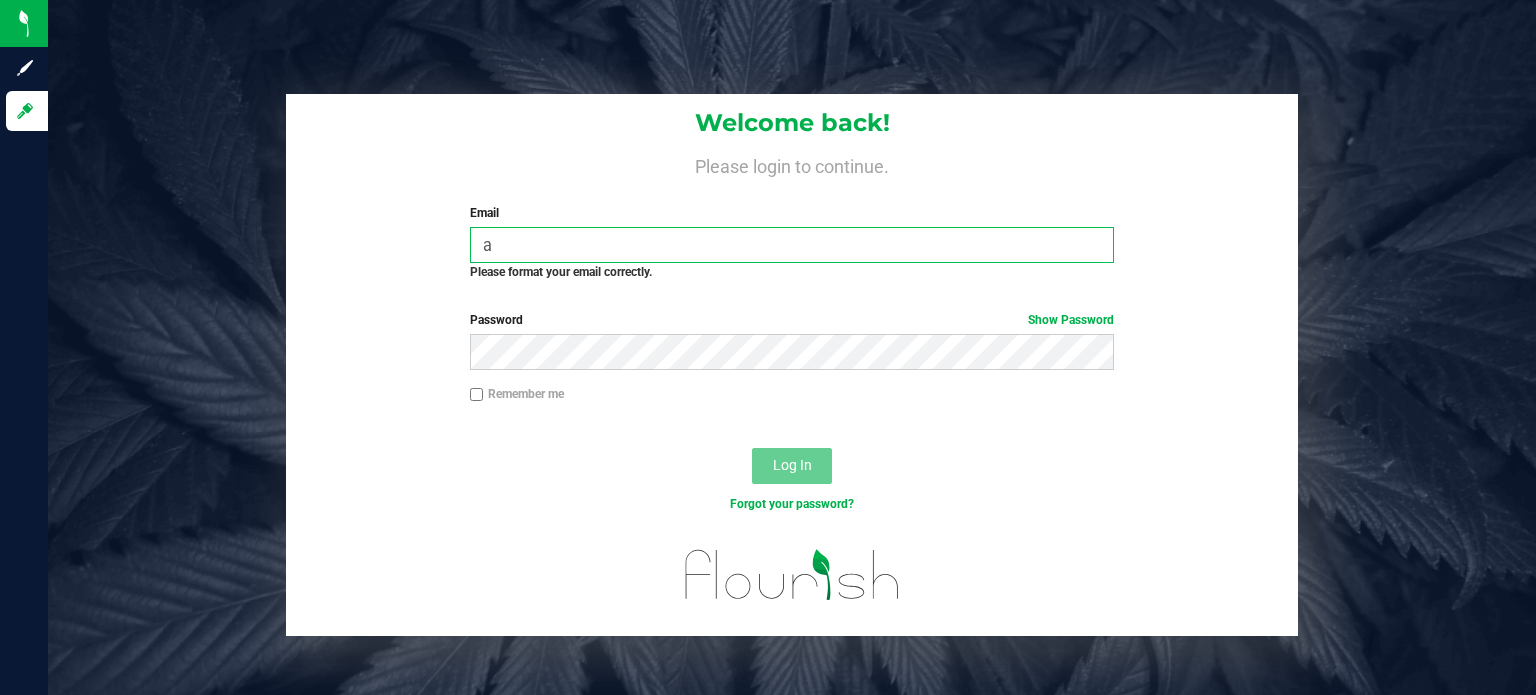type on "[EMAIL]" 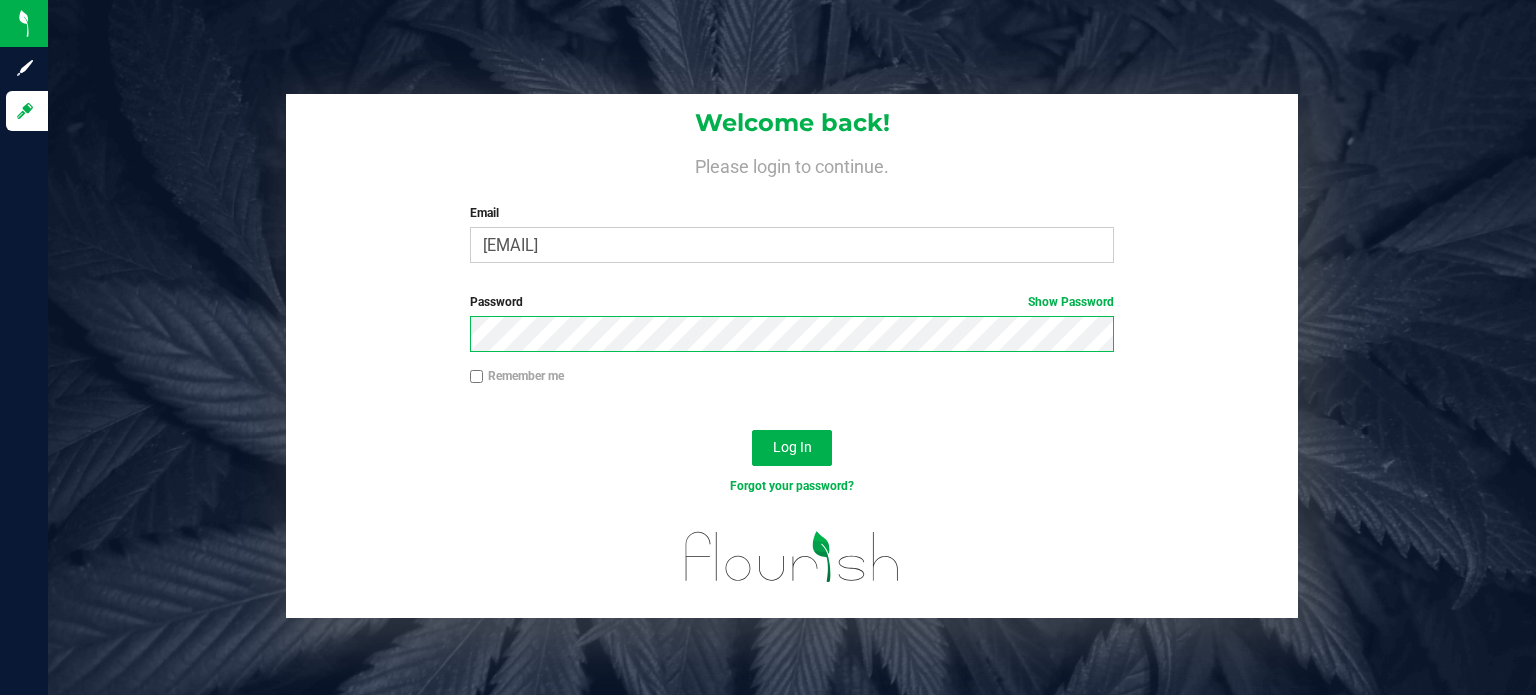 click on "Log In" at bounding box center [792, 448] 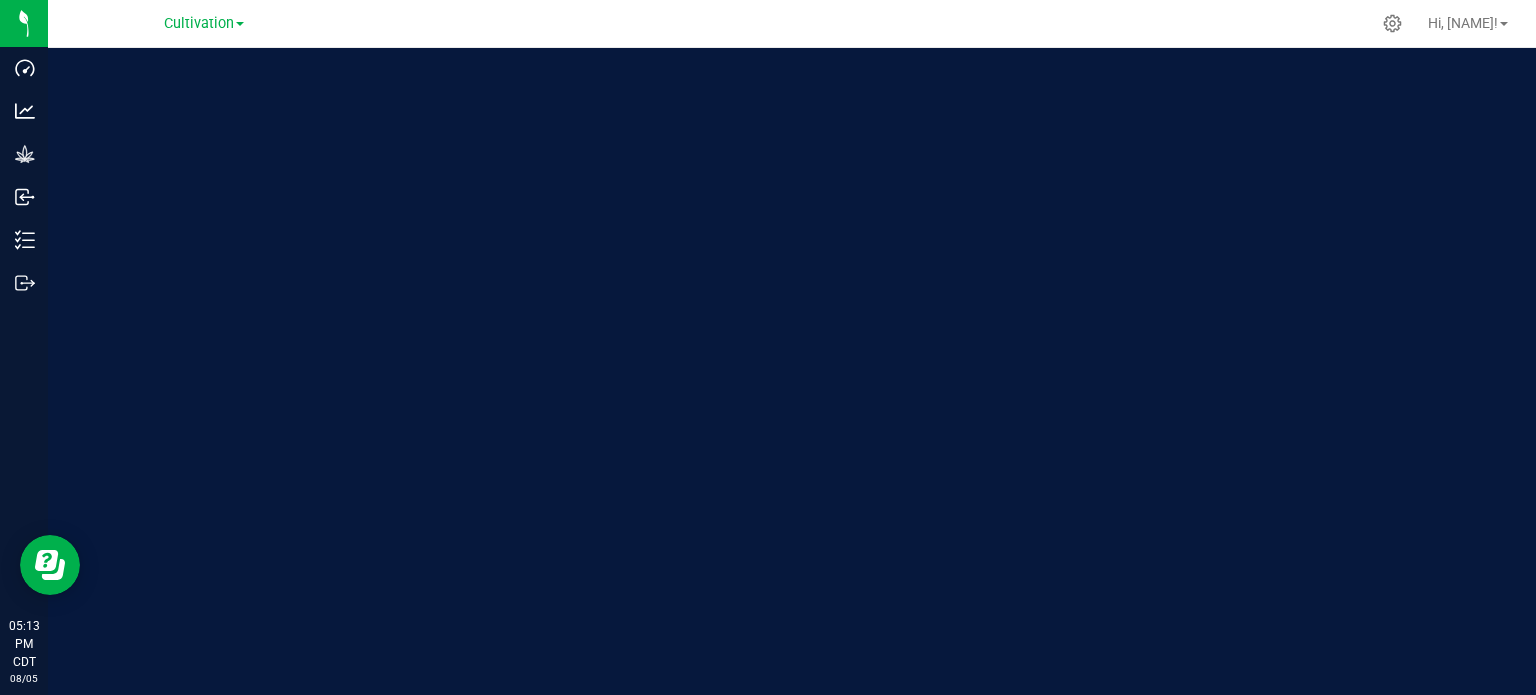 scroll, scrollTop: 0, scrollLeft: 0, axis: both 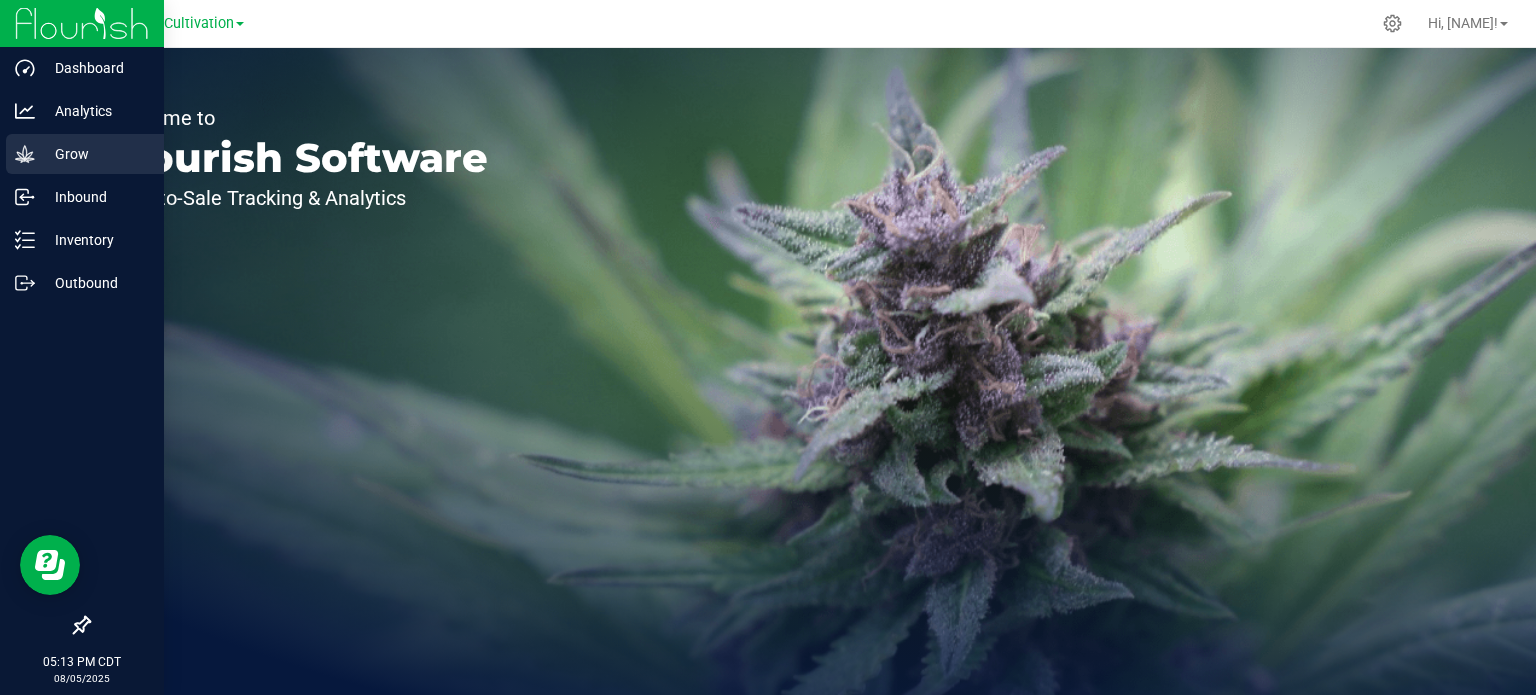 click on "Grow" at bounding box center [95, 154] 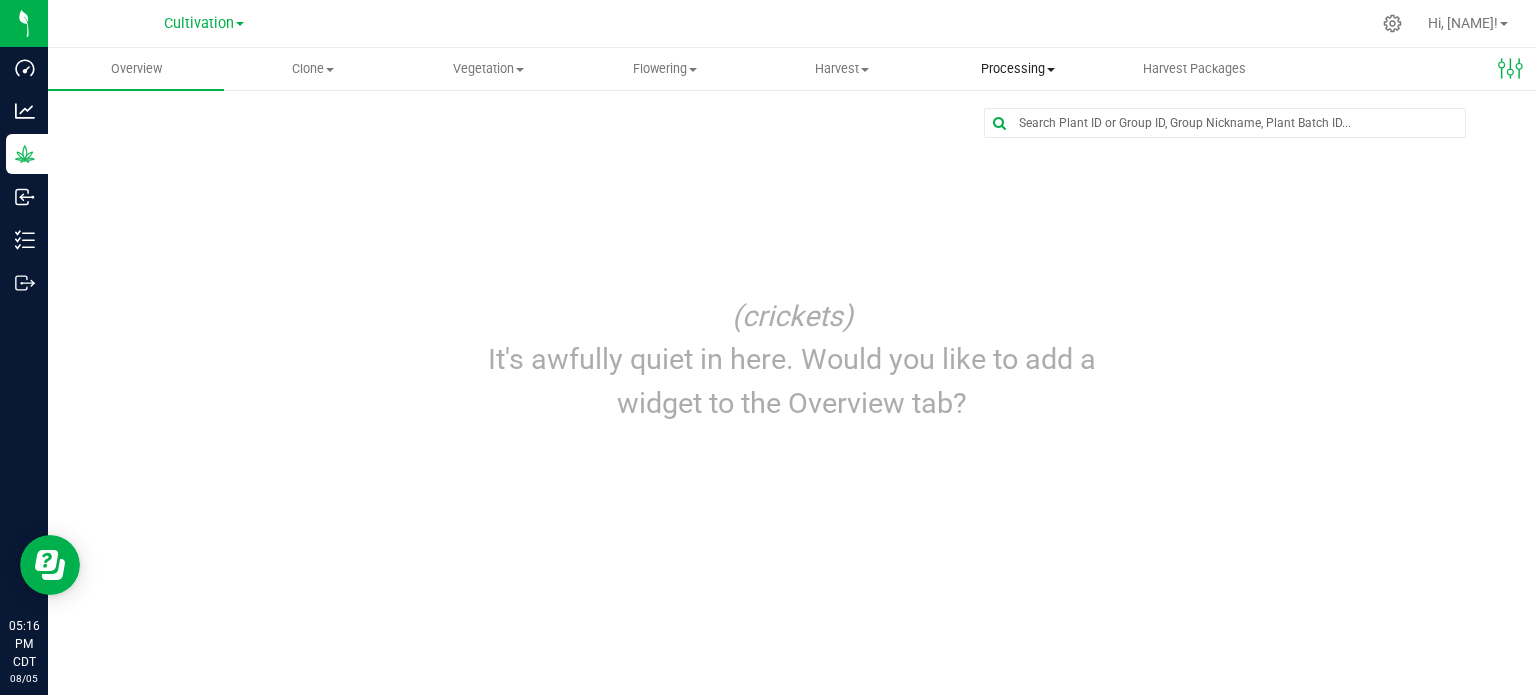 click on "Processing" at bounding box center [1018, 69] 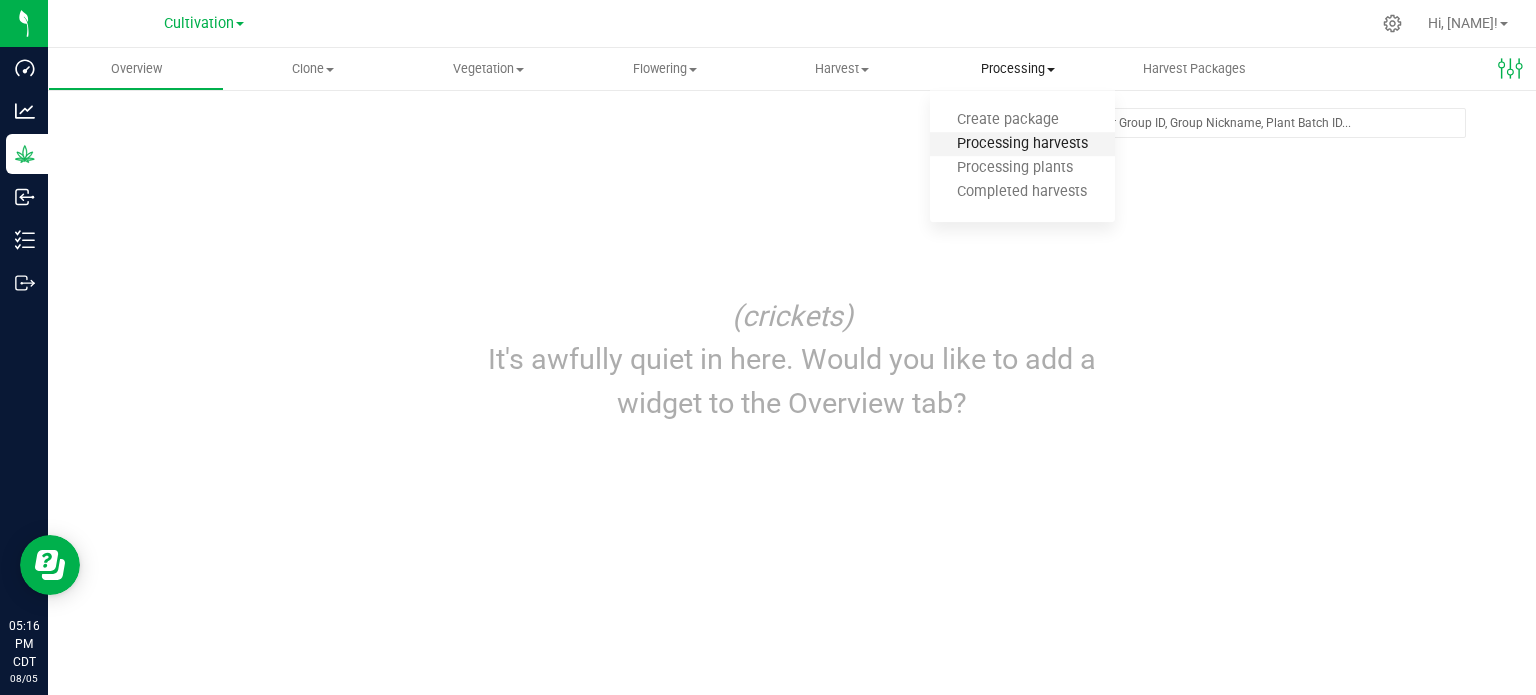 click on "Processing harvests" at bounding box center [1022, 144] 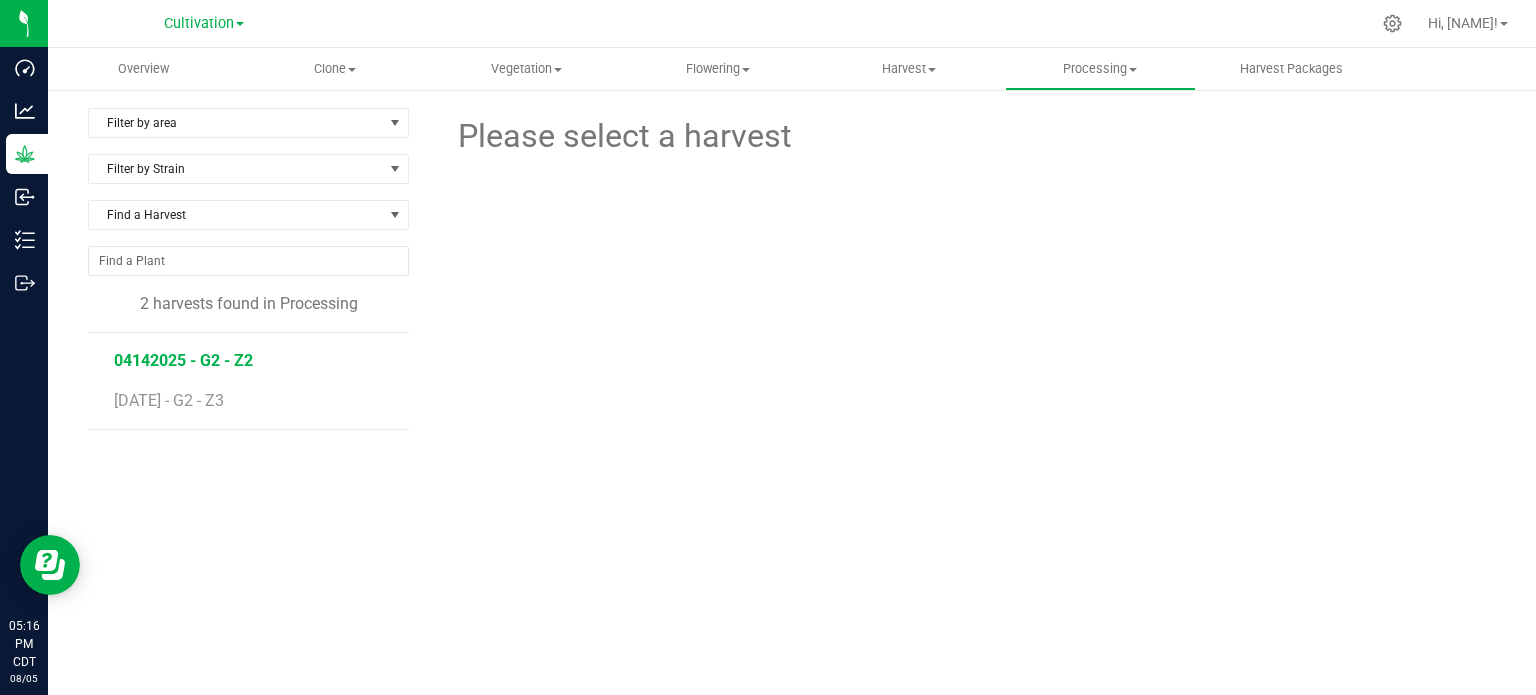 click on "04142025 - G2 - Z2" at bounding box center (183, 360) 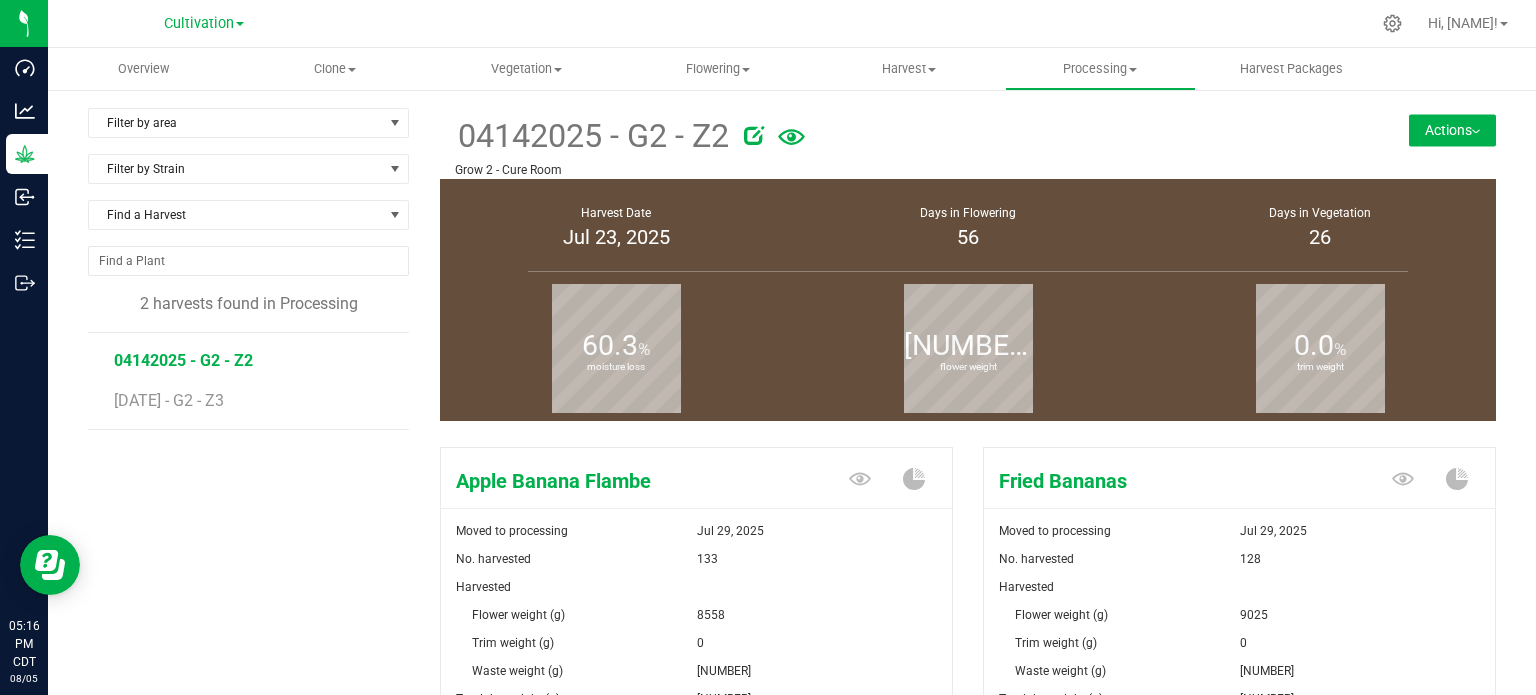 click on "Actions" at bounding box center (1452, 130) 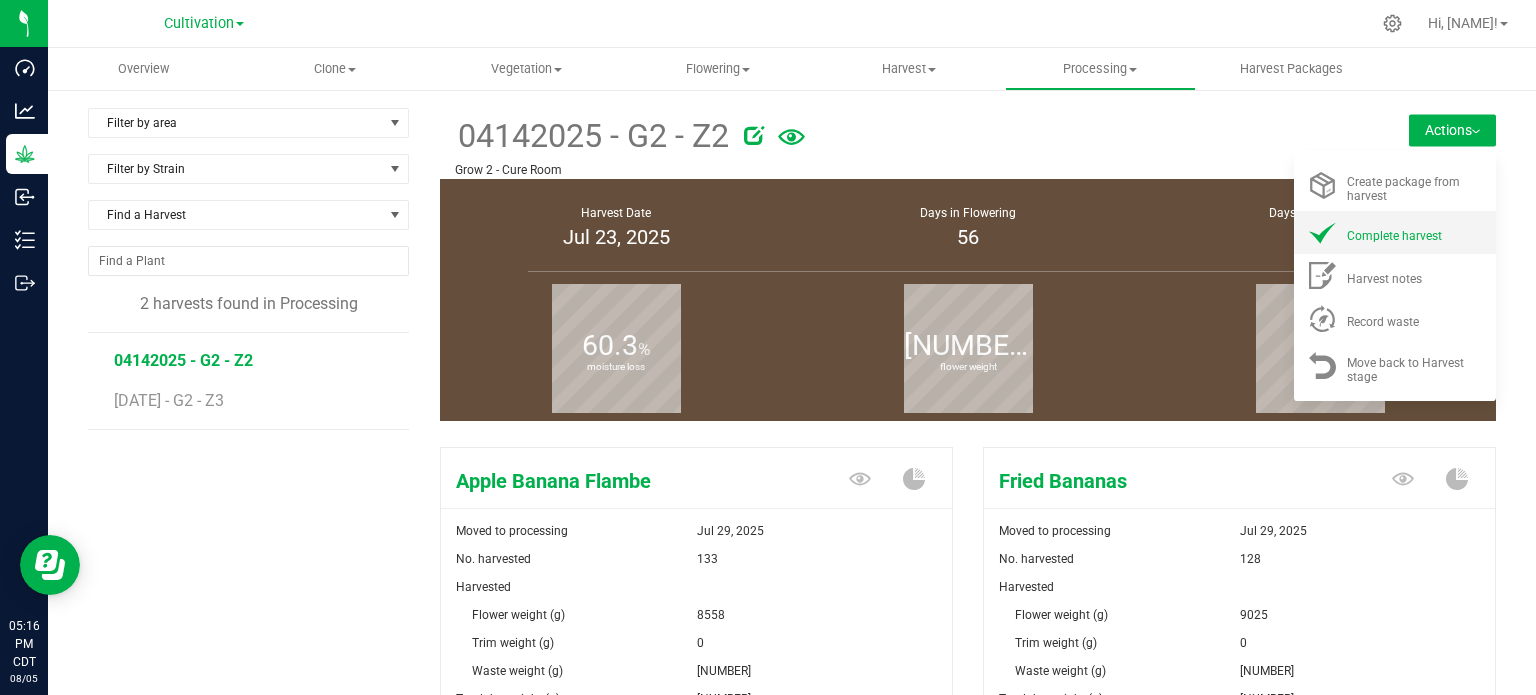 click on "Complete harvest" at bounding box center [1394, 236] 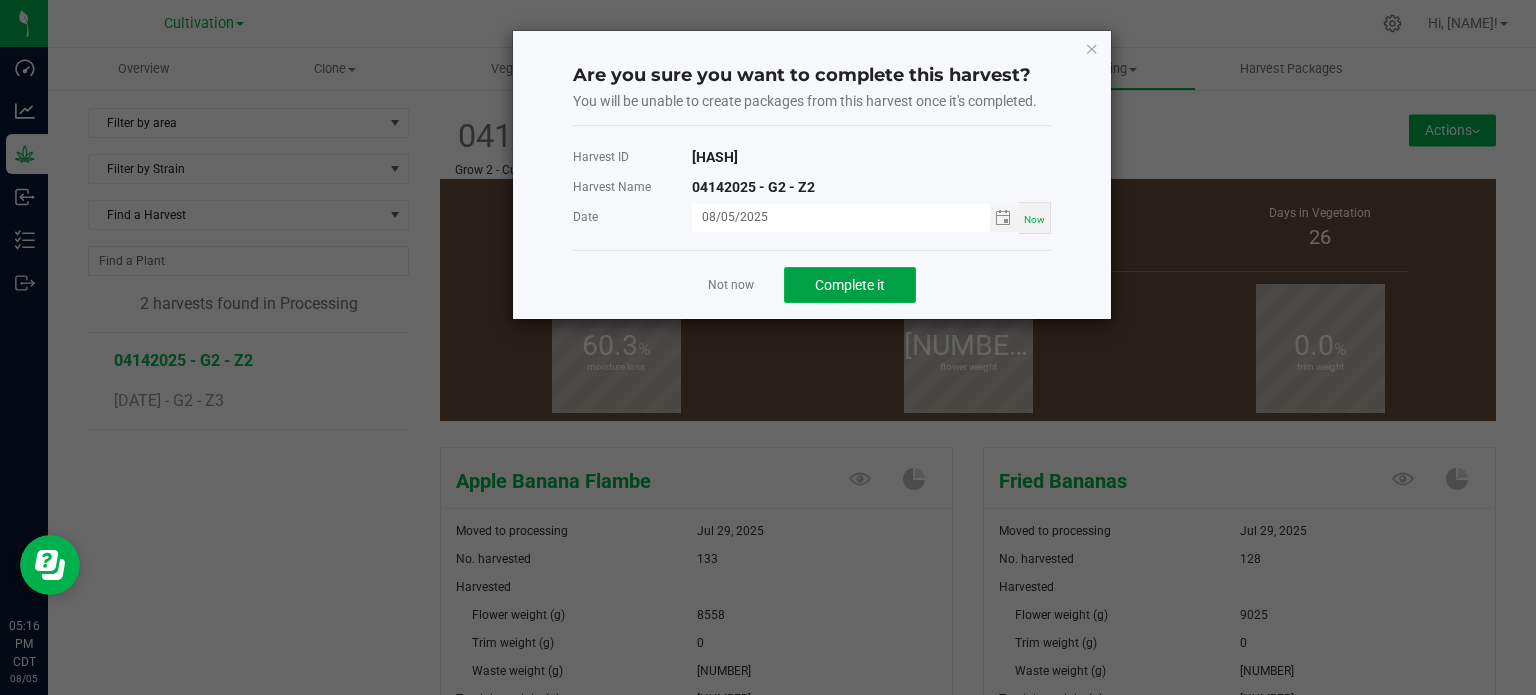 click on "Complete it" 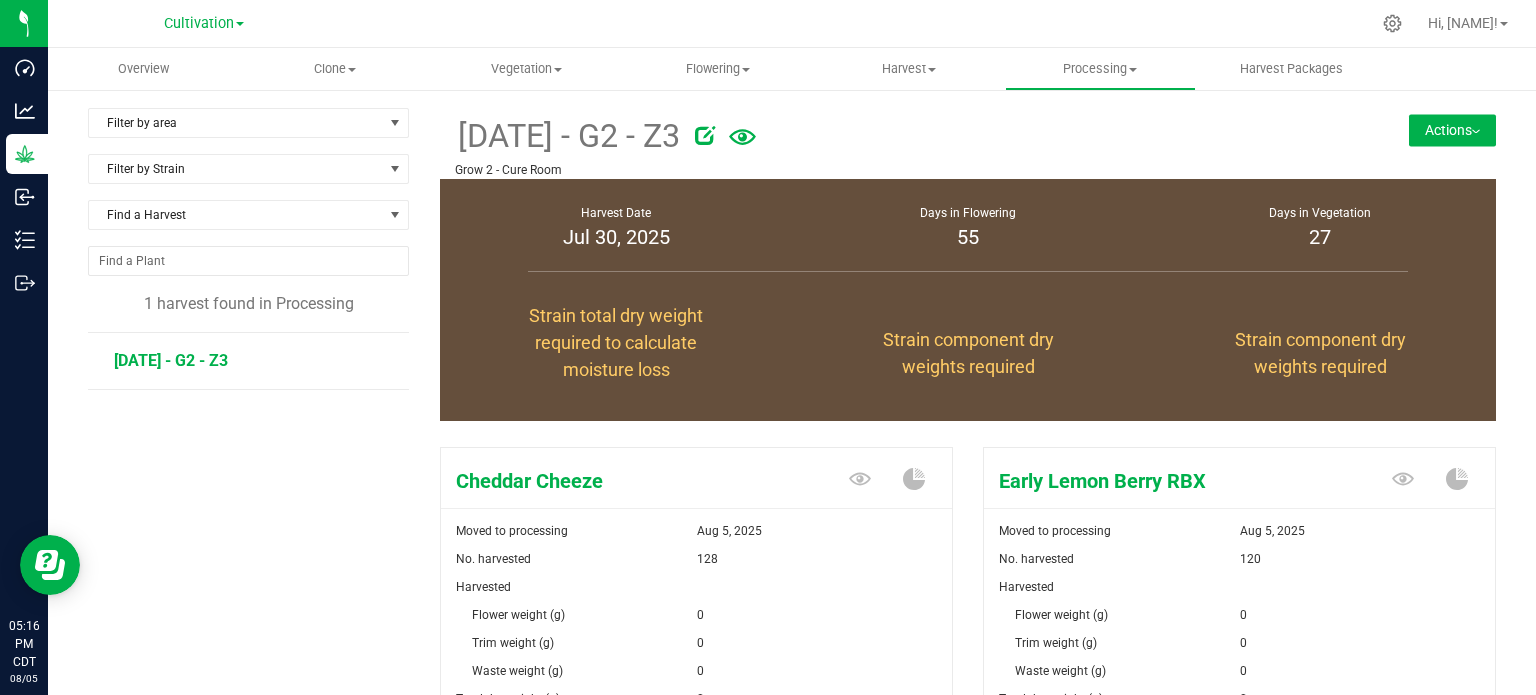 click on "[DATE] - G2 - Z3" at bounding box center (171, 360) 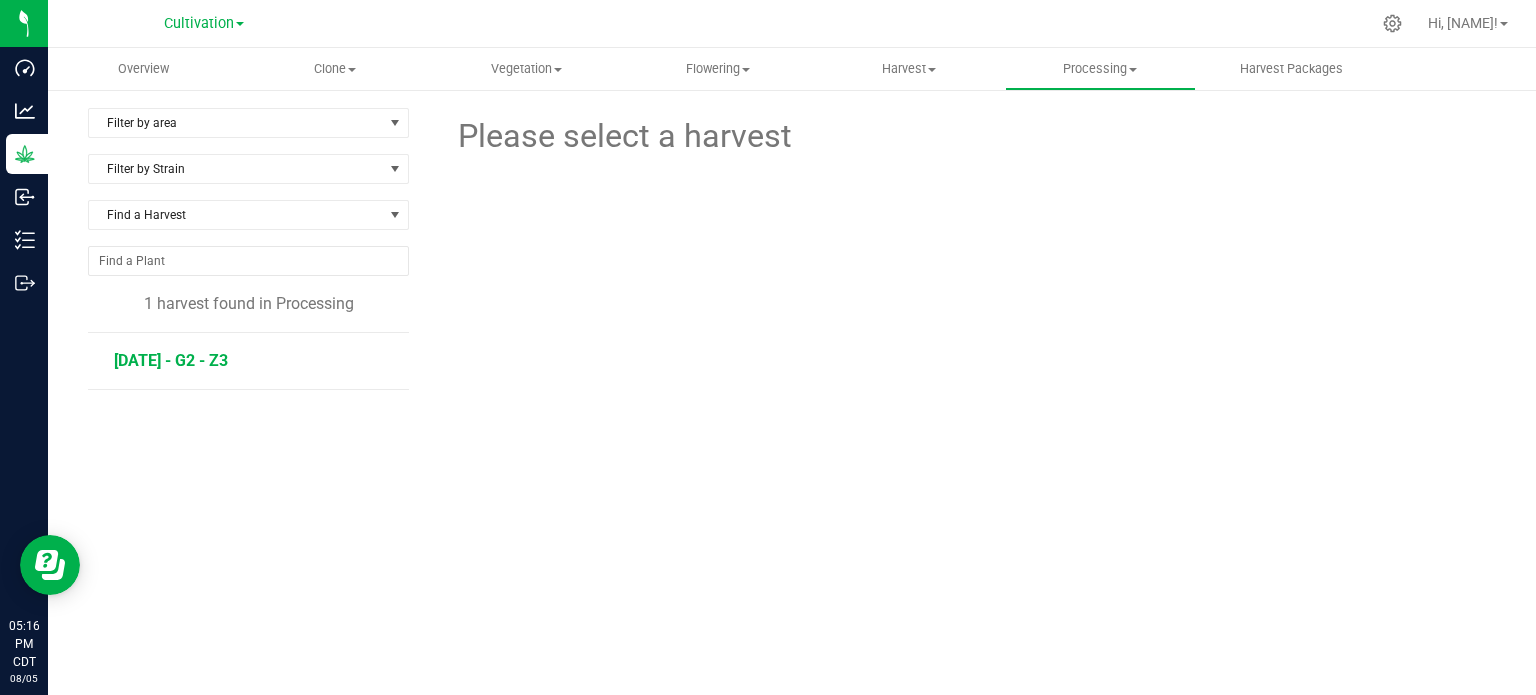 click on "[DATE] - G2 - Z3" at bounding box center [171, 360] 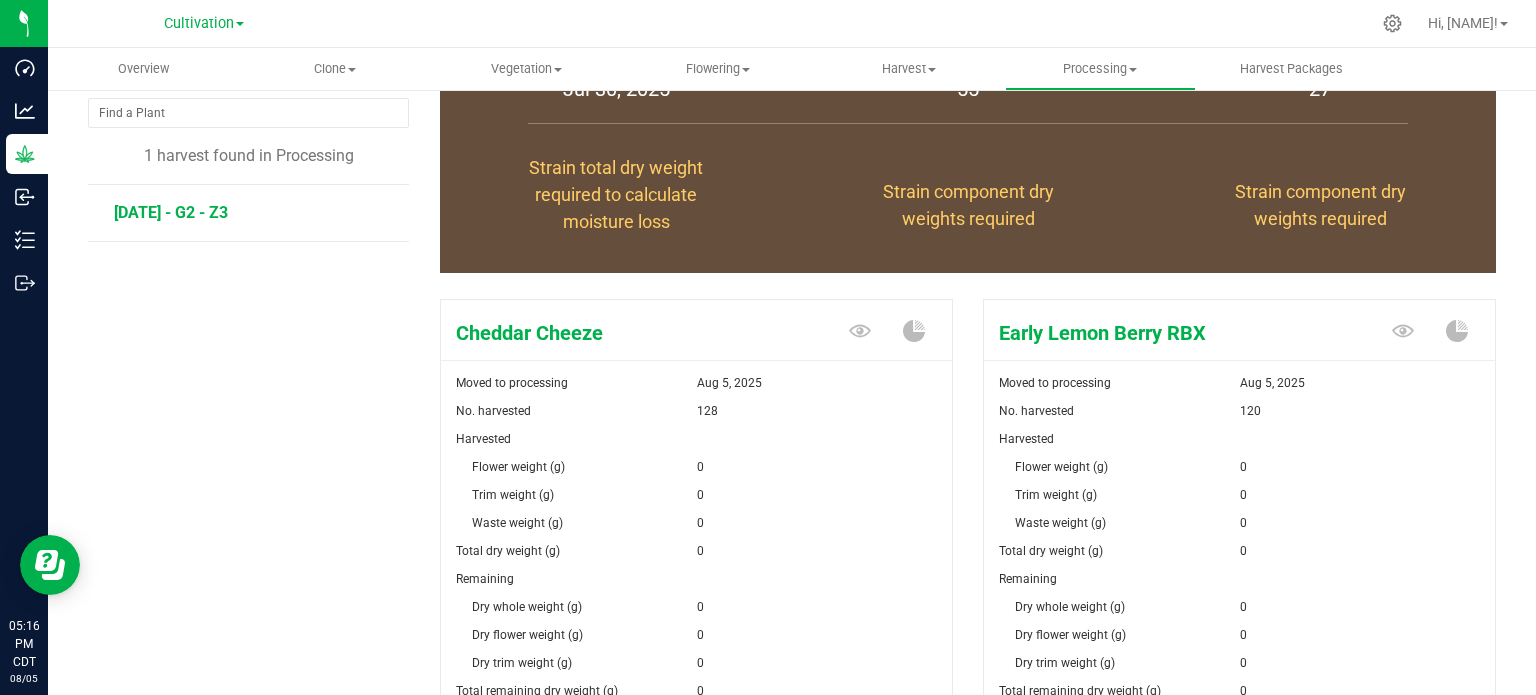 scroll, scrollTop: 200, scrollLeft: 0, axis: vertical 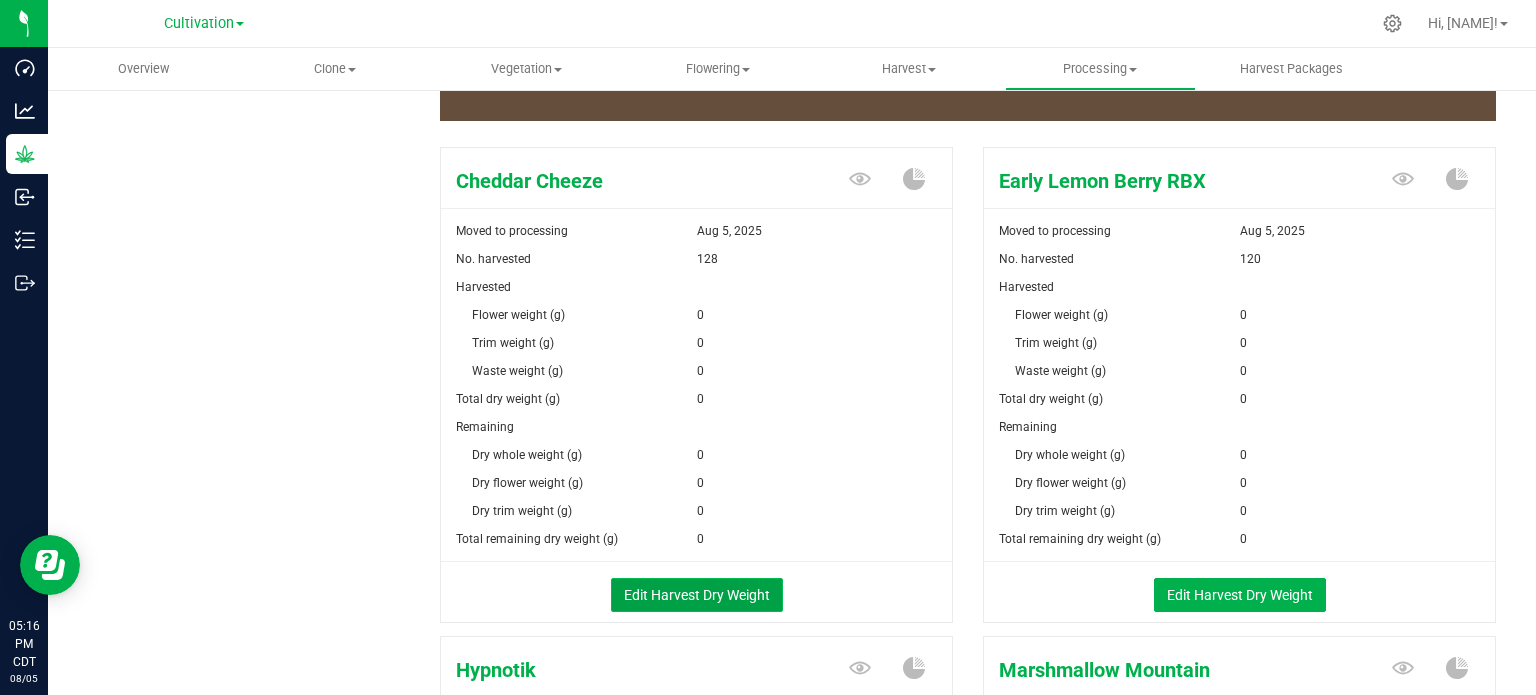 click on "Edit Harvest Dry Weight" at bounding box center [697, 595] 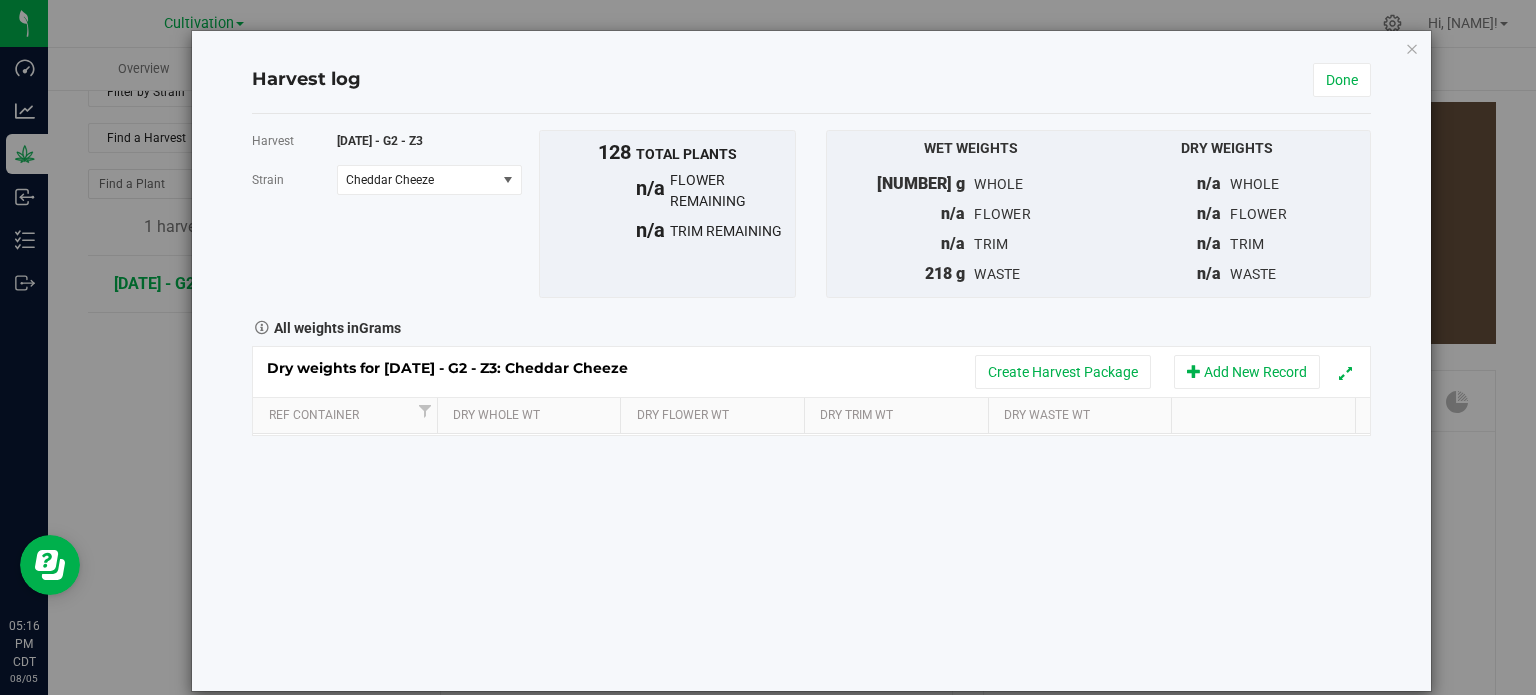 scroll, scrollTop: 300, scrollLeft: 0, axis: vertical 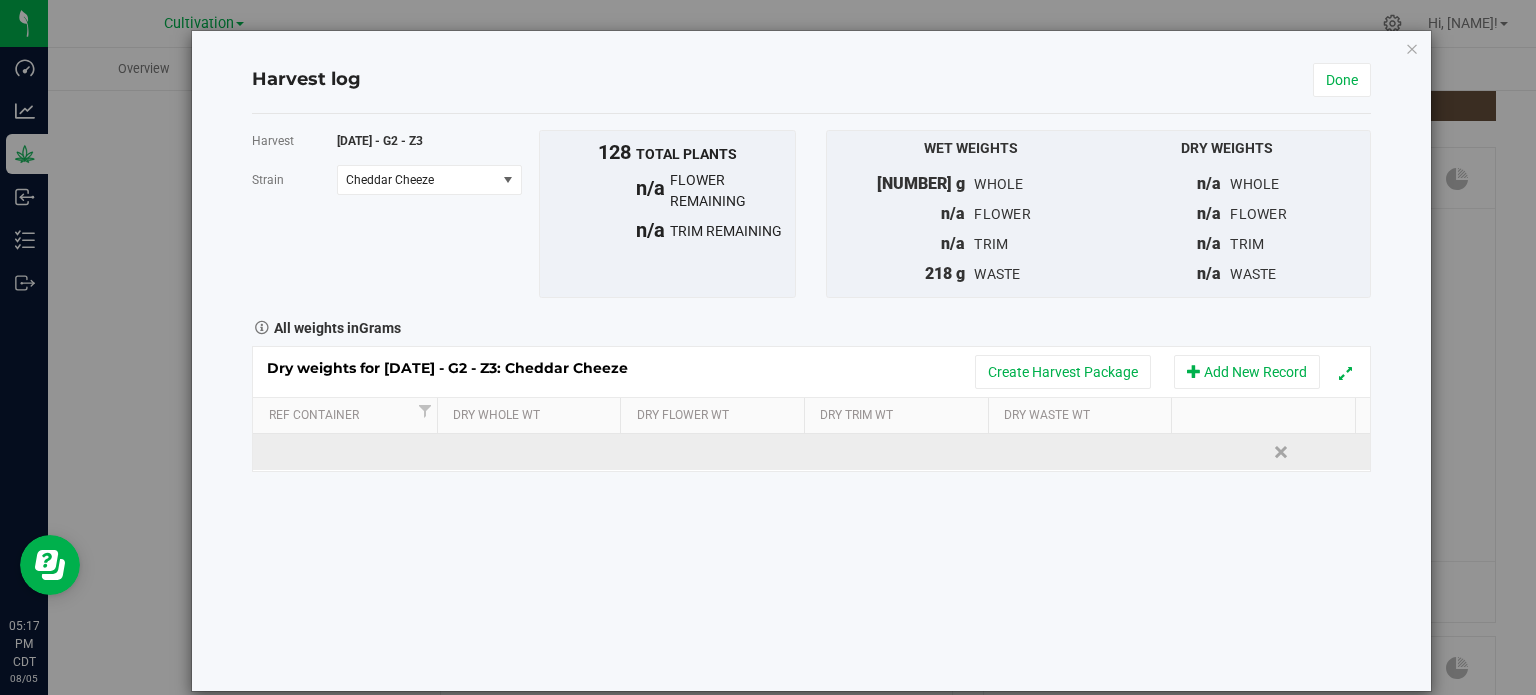click at bounding box center (718, 452) 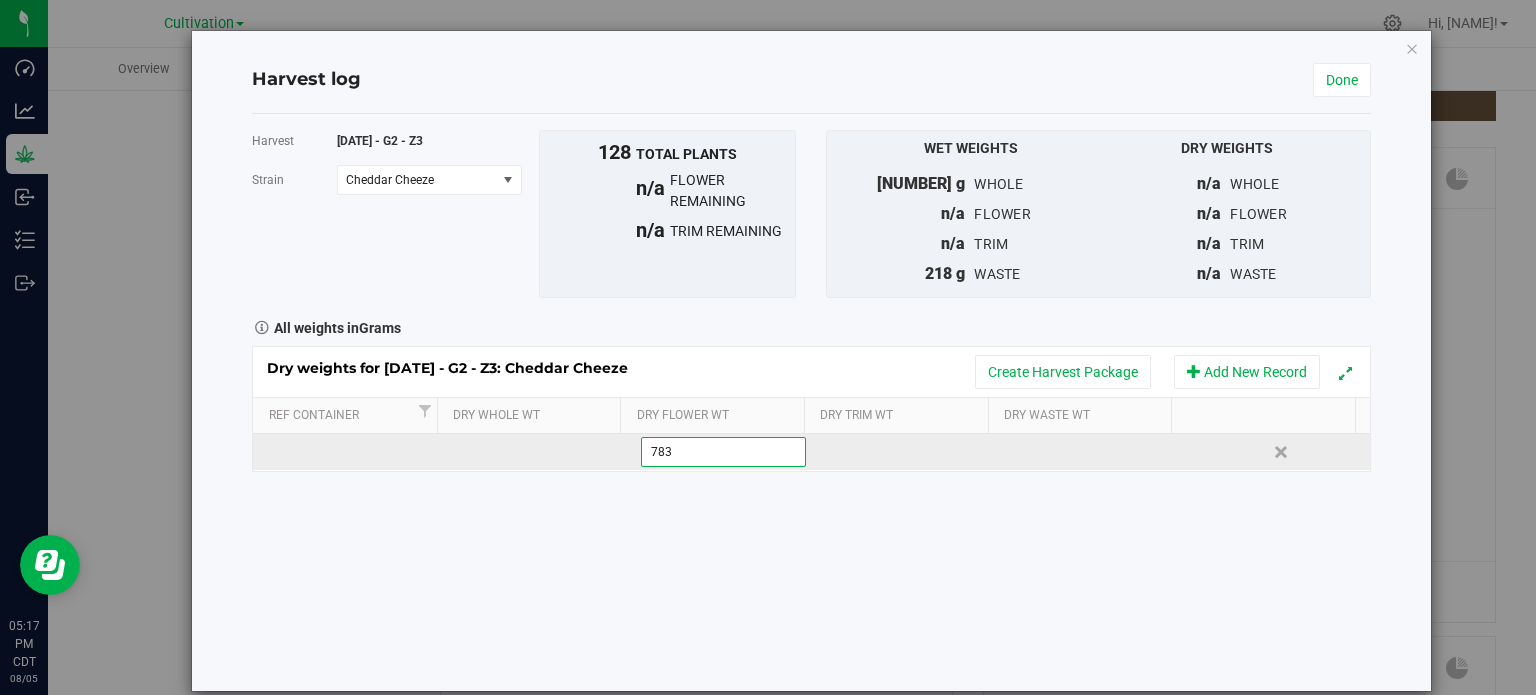 type on "[NUMBER]" 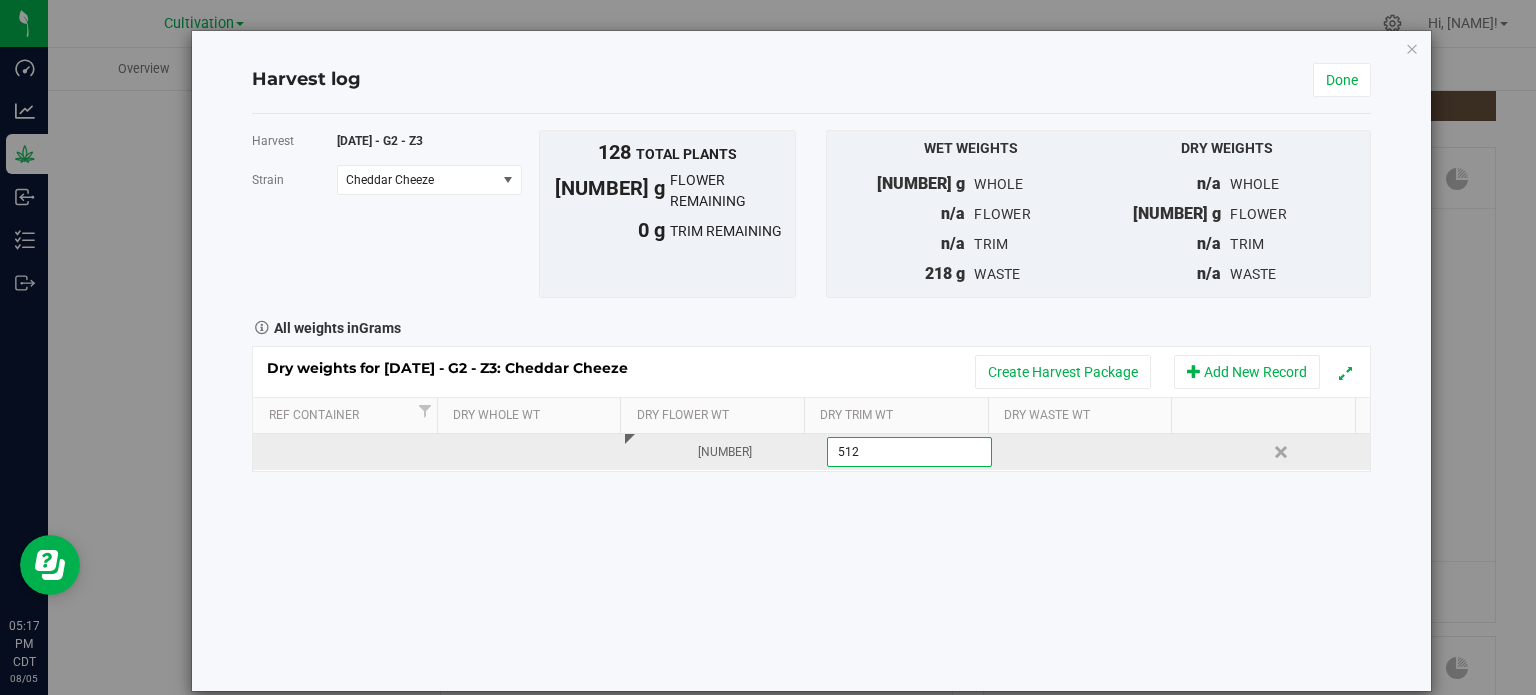 type on "5120" 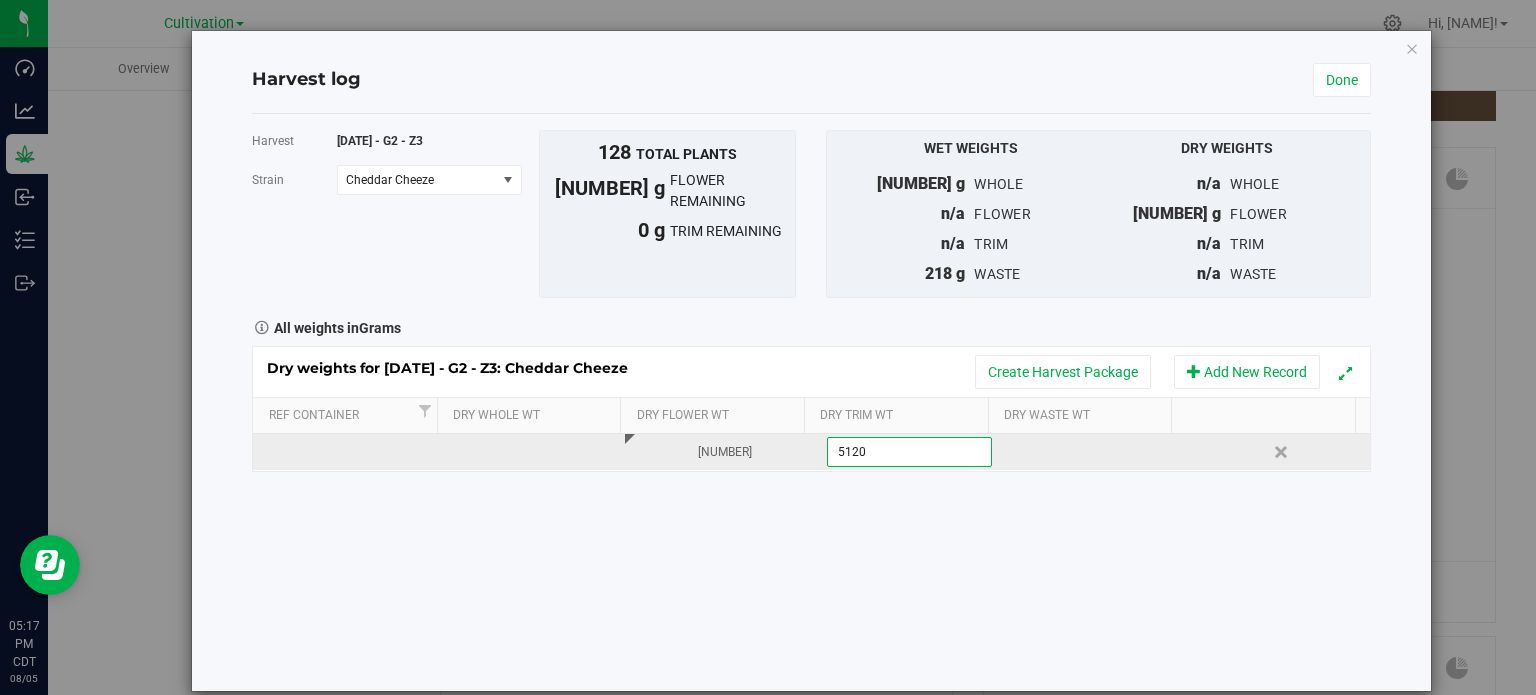 click on "Harvest
[DATE] - G2 - Z3
Strain
Cheddar Cheeze Select strain Cheddar Cheeze Early Lemon Berry RBX Hypnotik Marshmallow Mountain Pineapple Donut Porto Leche
To bulk upload trim weights:
Export to CSV
Upload the CSV file  with weights entered
128" at bounding box center [811, 402] 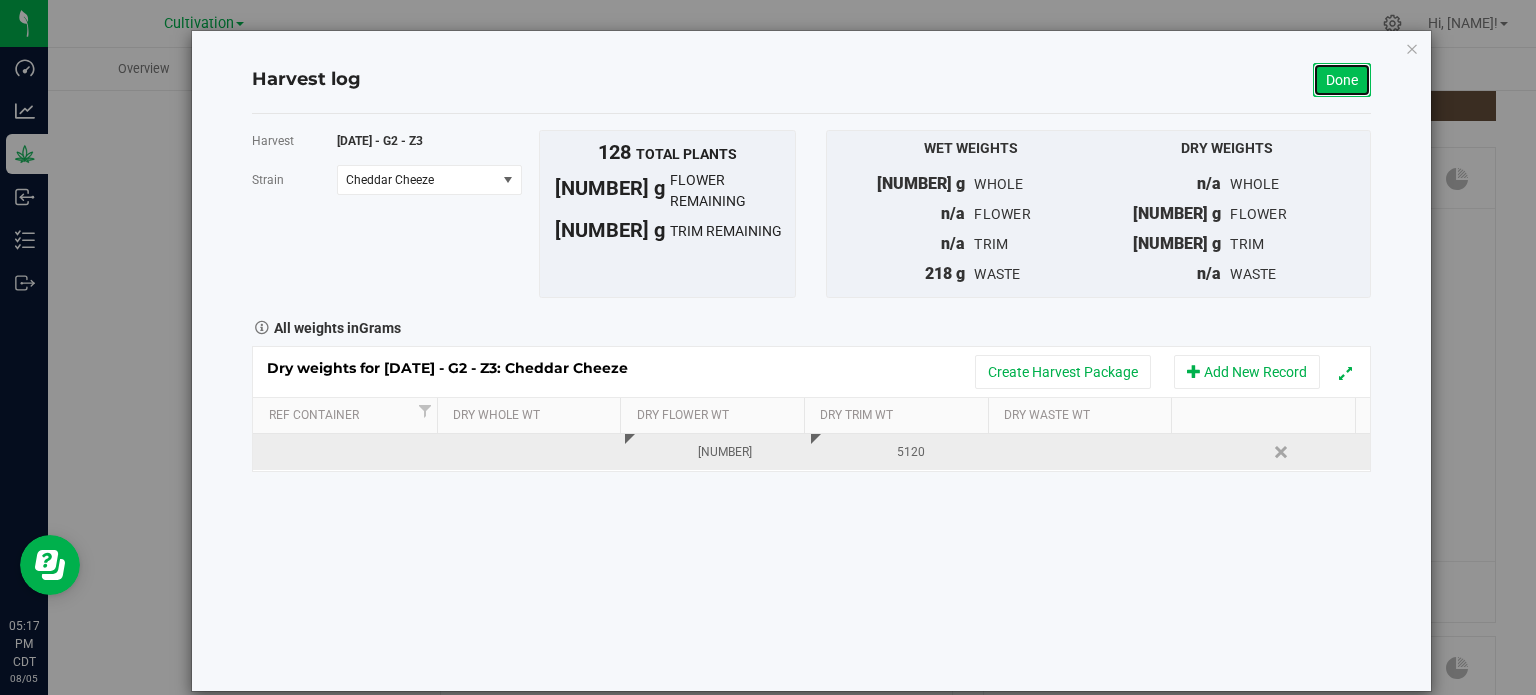 click on "Done" at bounding box center (1342, 80) 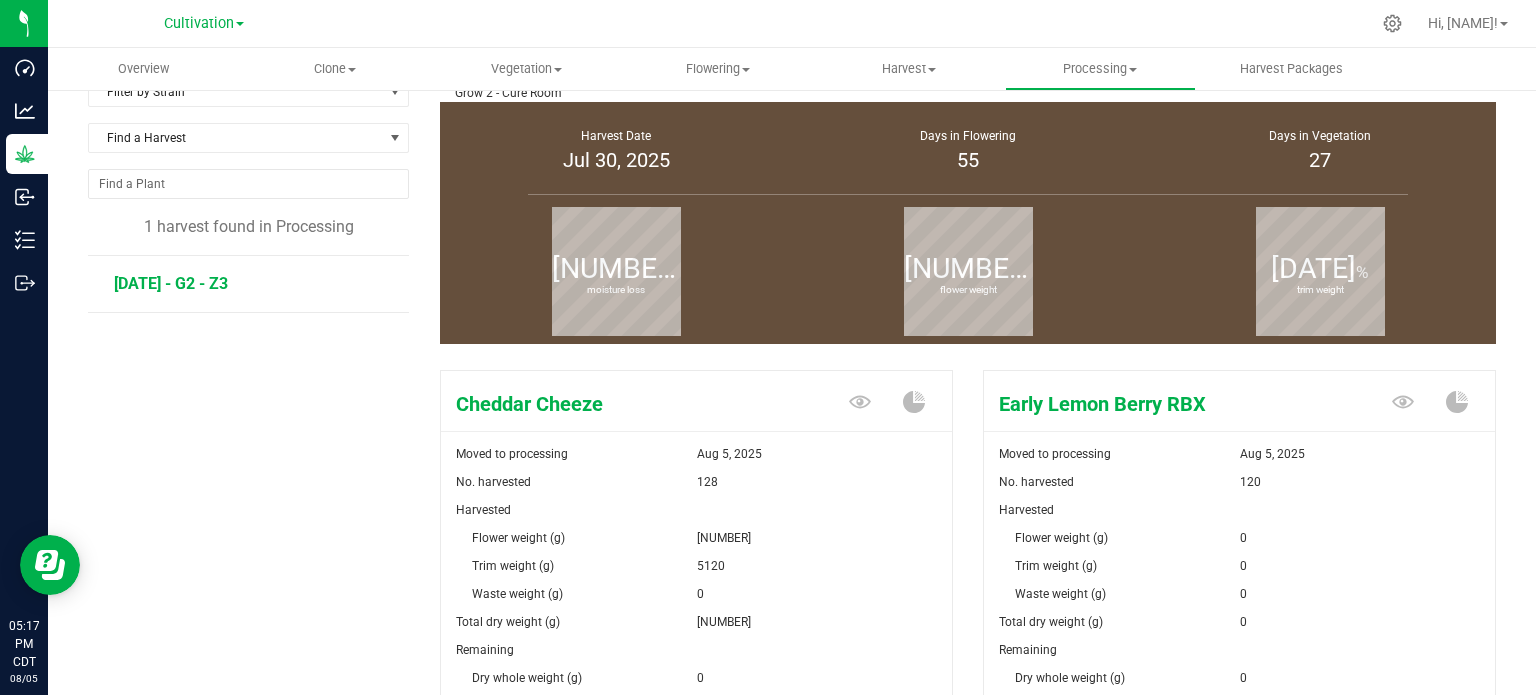 scroll, scrollTop: 300, scrollLeft: 0, axis: vertical 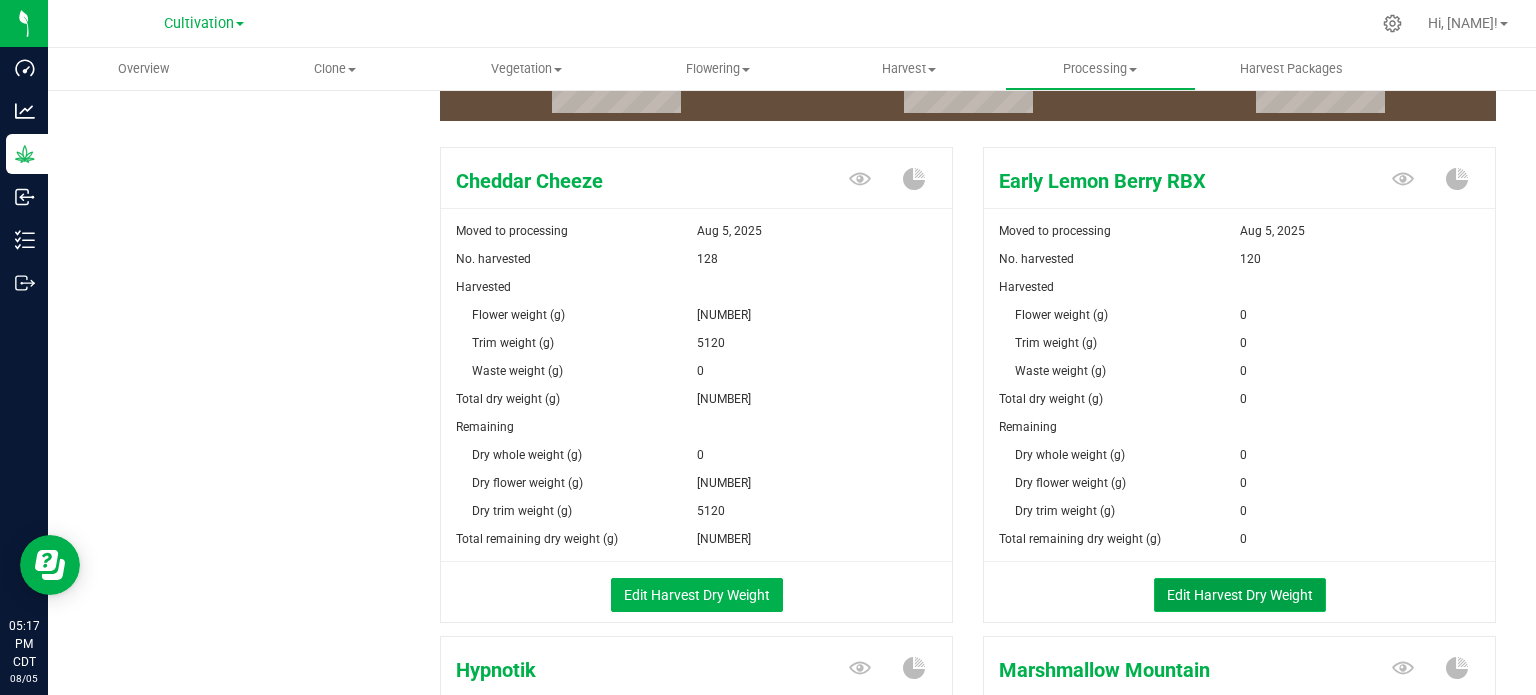 click on "Edit Harvest Dry Weight" at bounding box center (1240, 595) 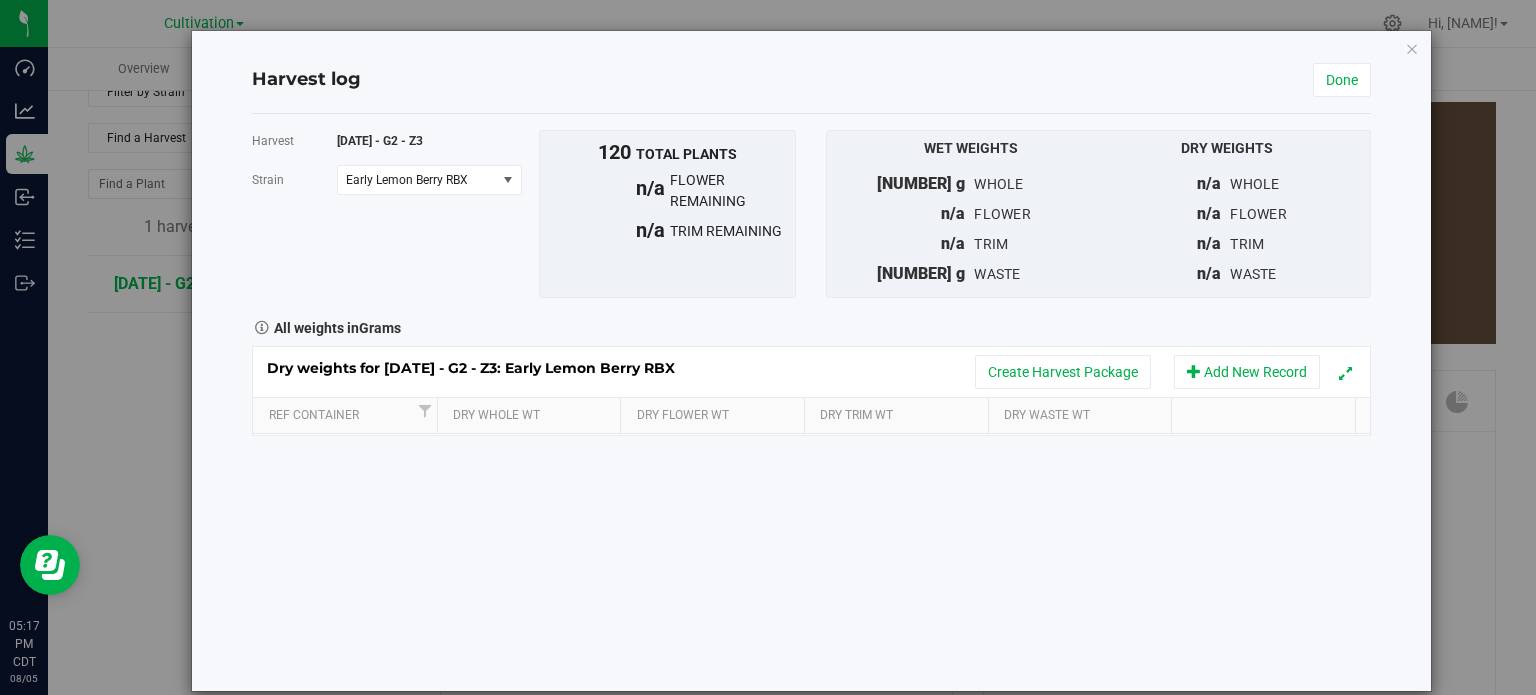 scroll, scrollTop: 300, scrollLeft: 0, axis: vertical 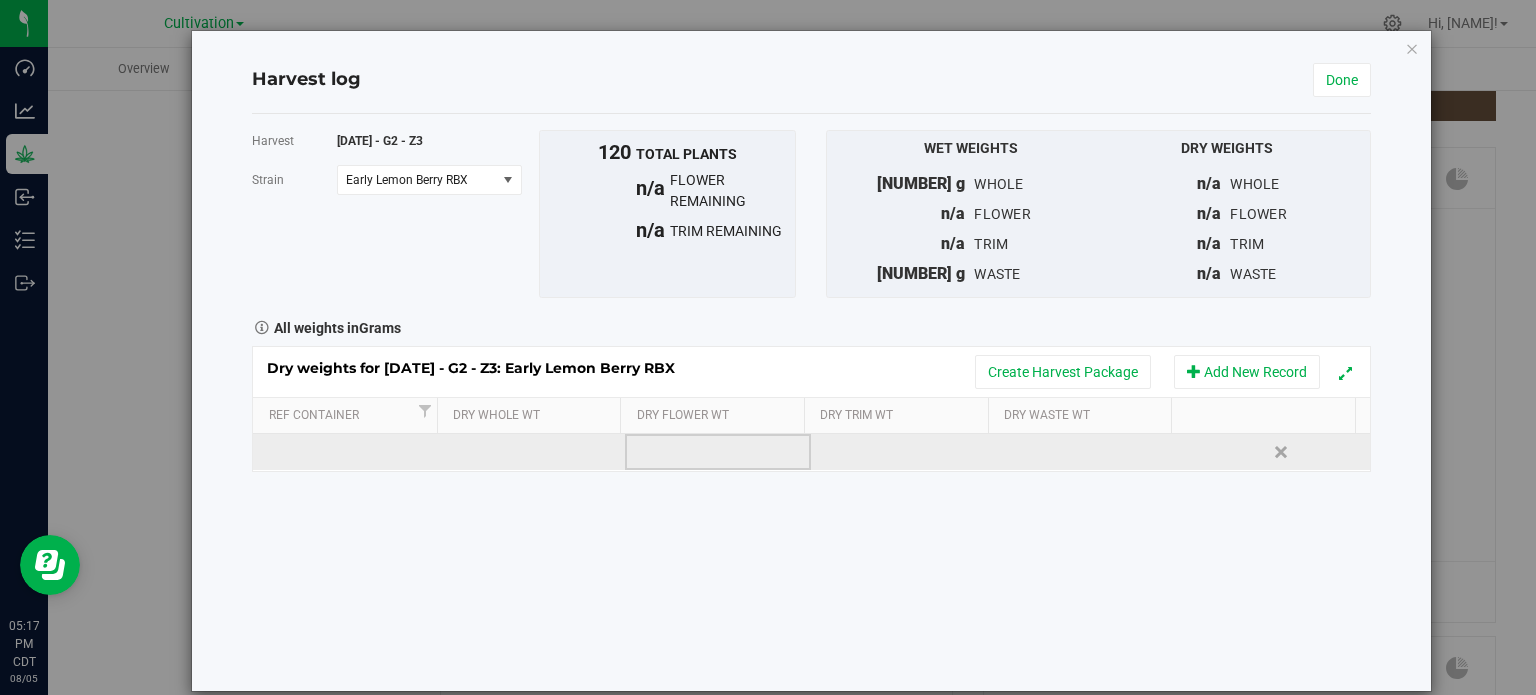 click at bounding box center (718, 452) 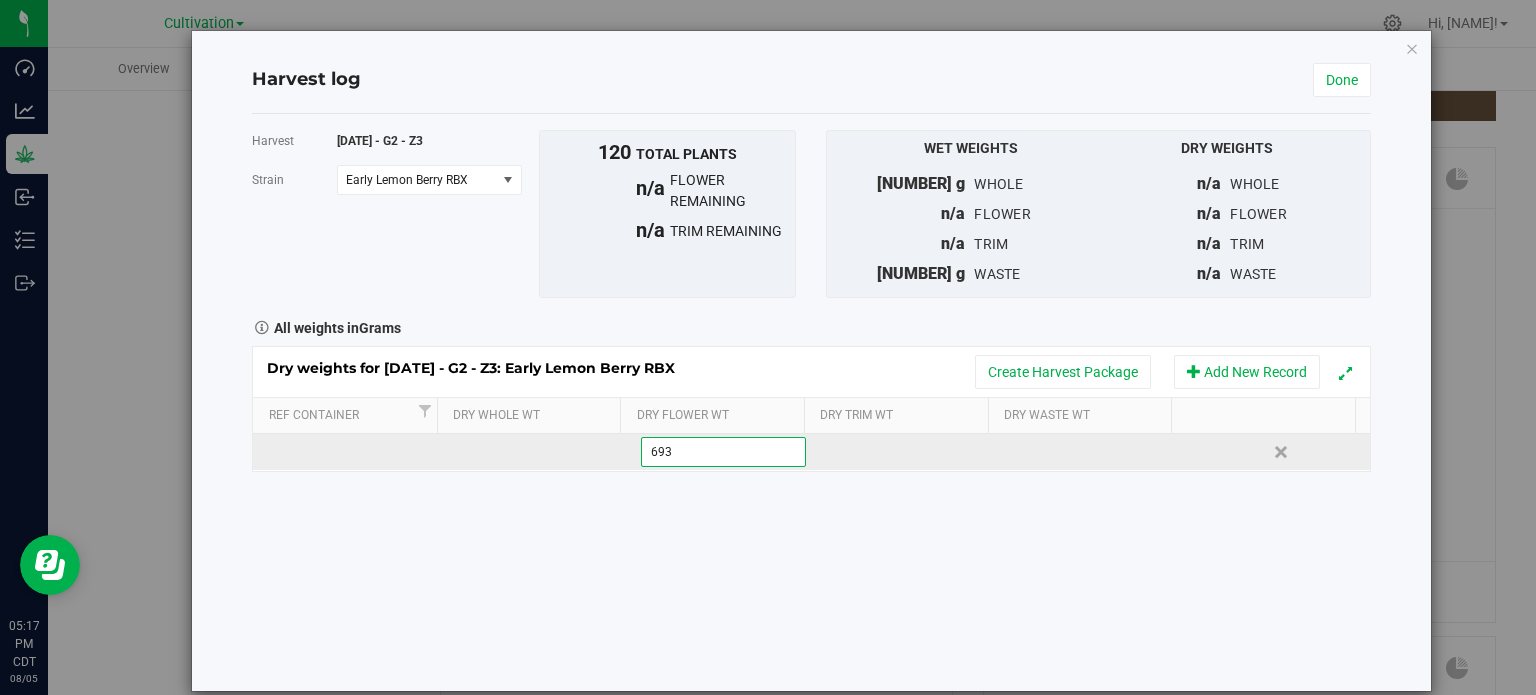 type on "[NUMBER]" 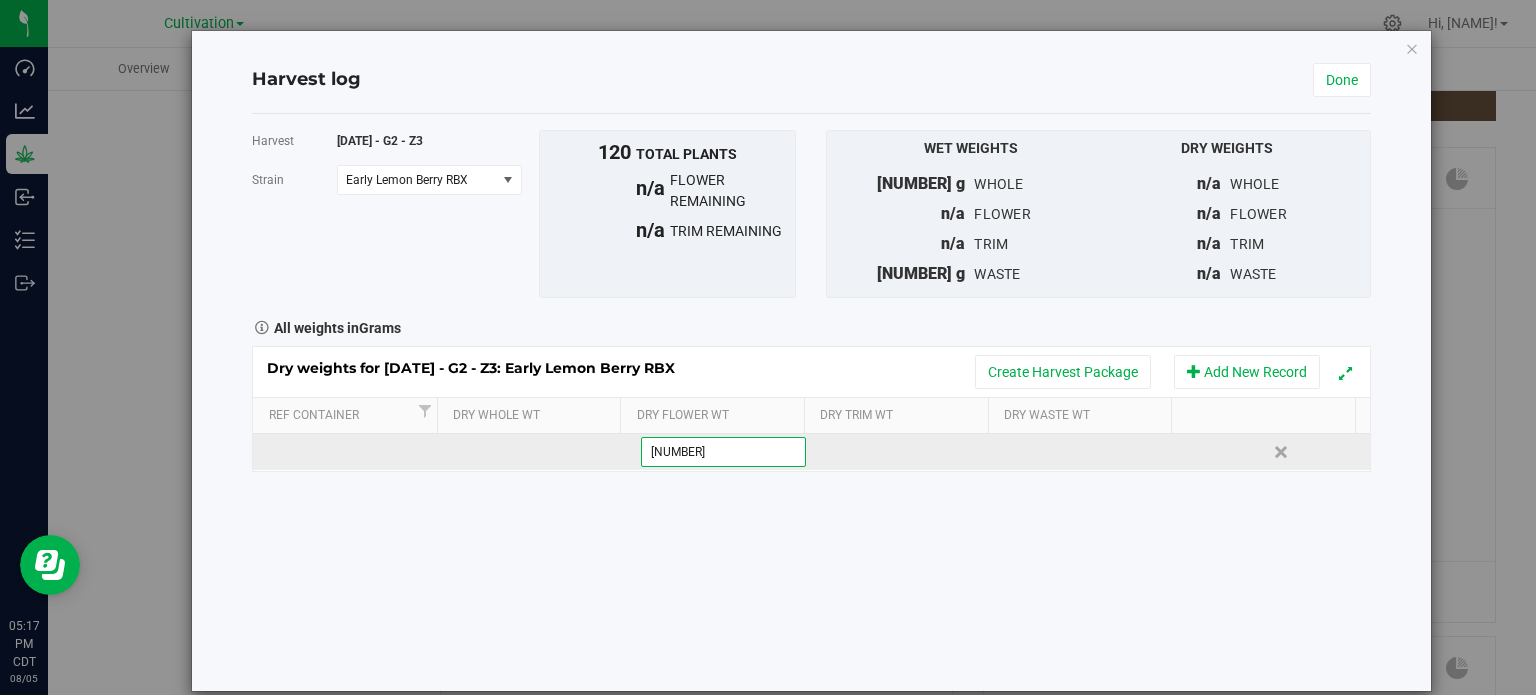 click on "Dry weights for [DATE] - G2 - Z3: Early Lemon Berry RBX
Create Harvest Package
Add New Record
Ref Container Dry Whole Wt Dry Flower Wt Dry Trim Wt Dry Waste Wt   [NUMBER] g [NUMBER] Delete" at bounding box center [811, 409] 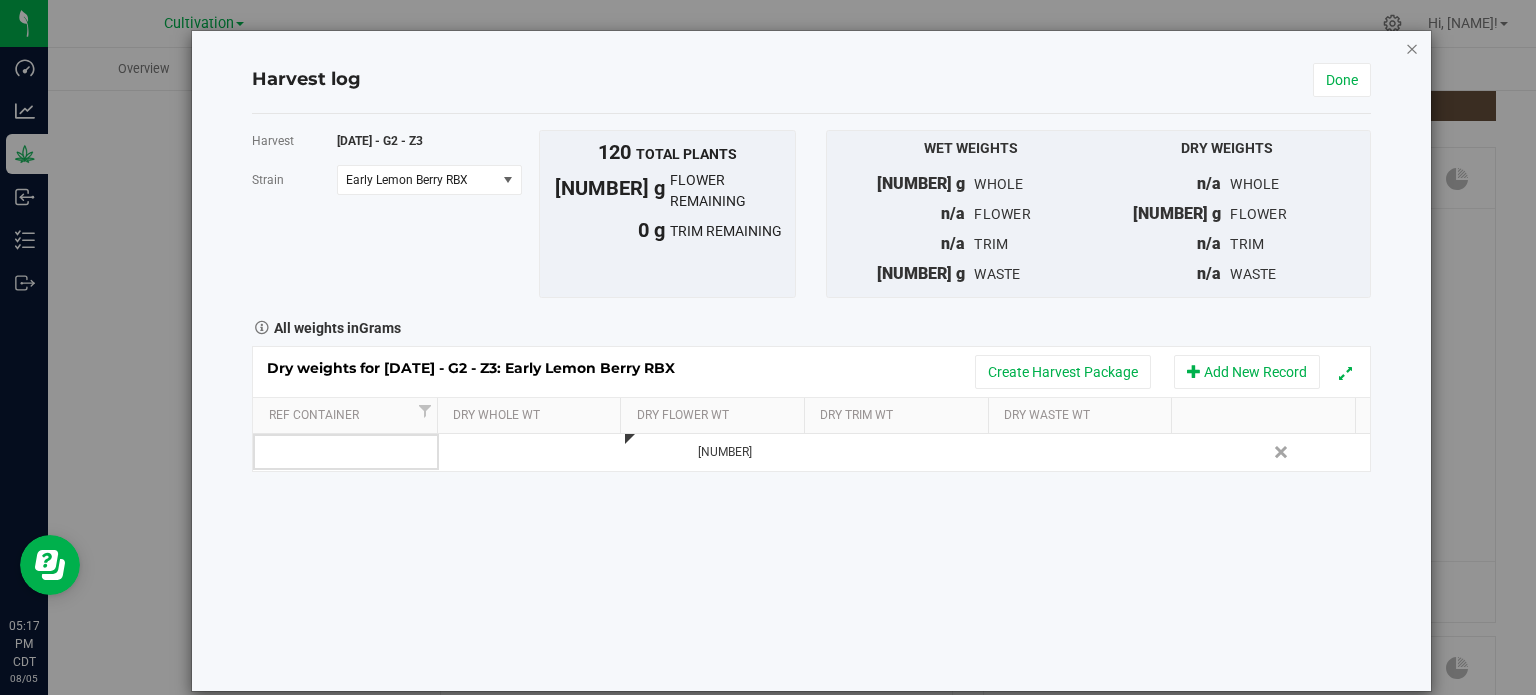 click at bounding box center (1412, 48) 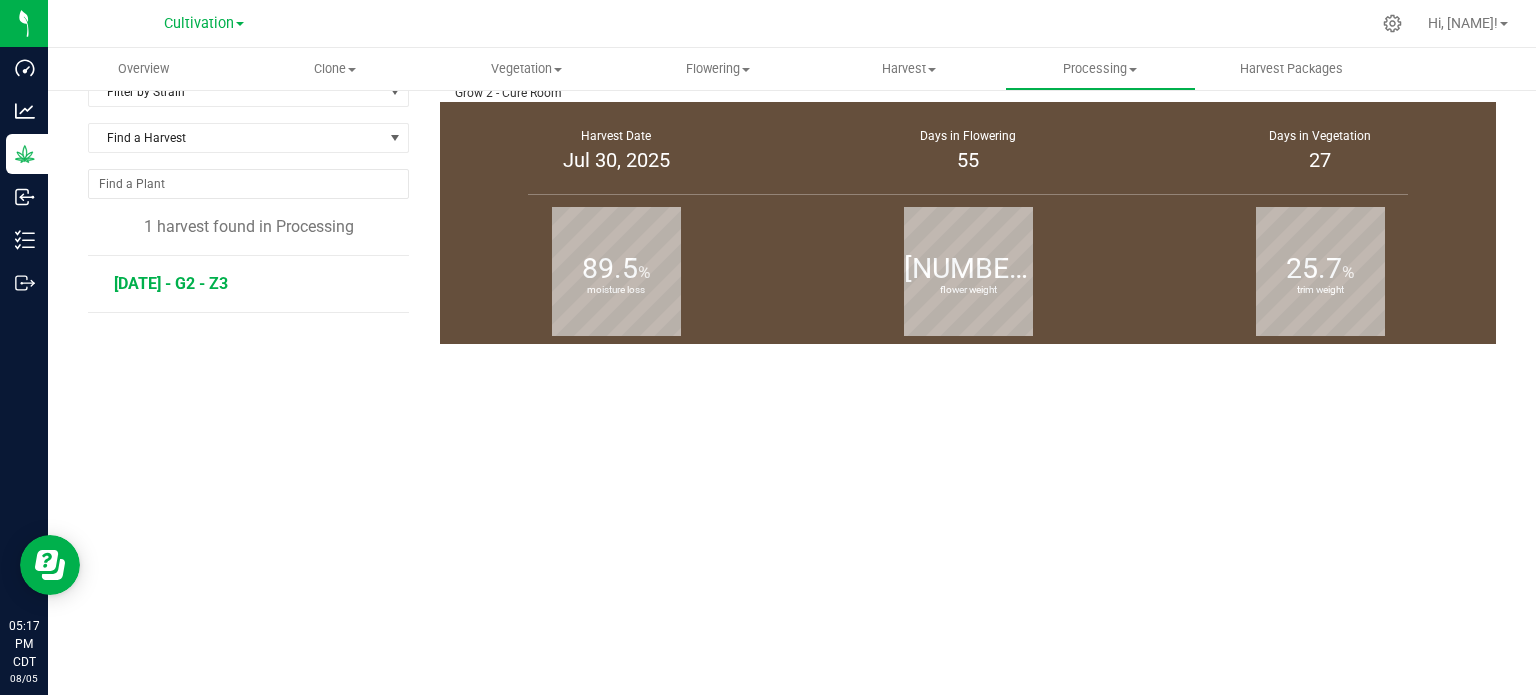 scroll, scrollTop: 300, scrollLeft: 0, axis: vertical 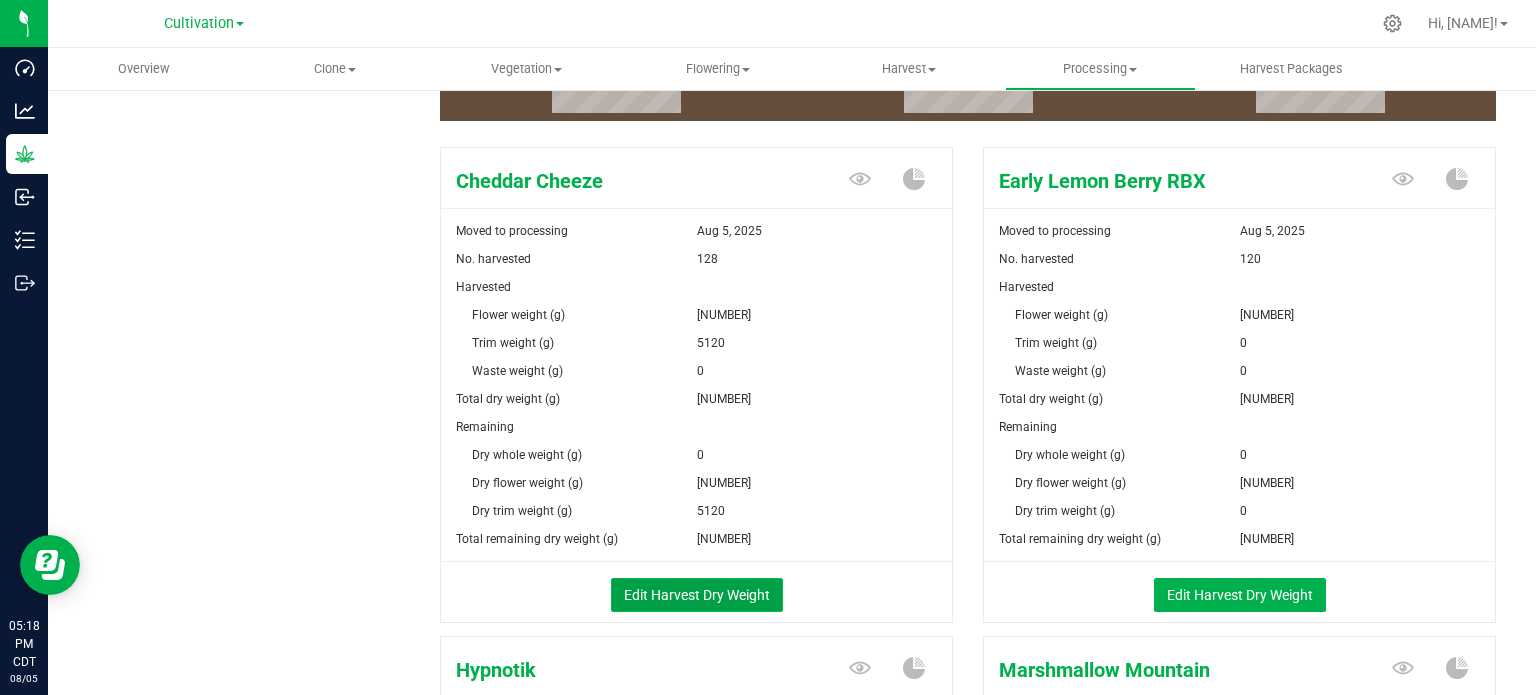click on "Edit Harvest Dry Weight" at bounding box center (697, 595) 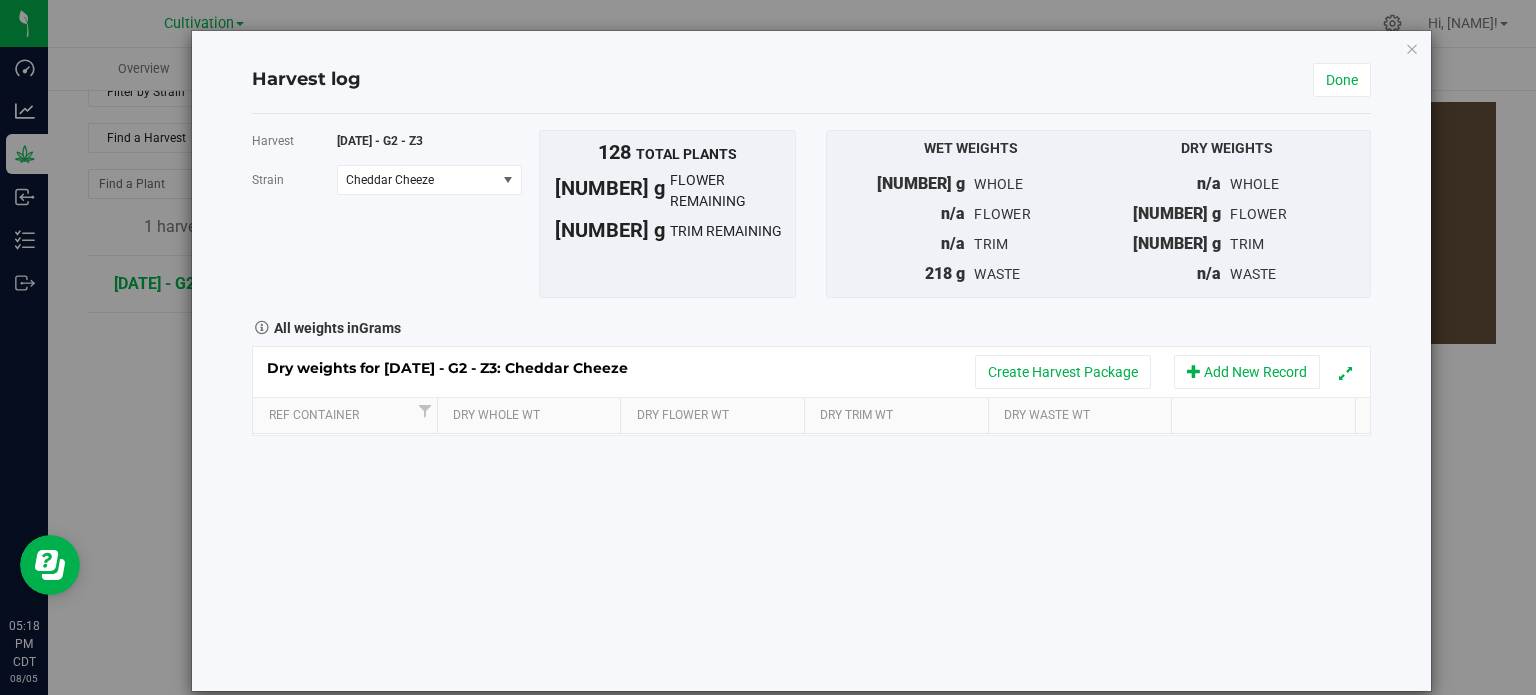scroll, scrollTop: 300, scrollLeft: 0, axis: vertical 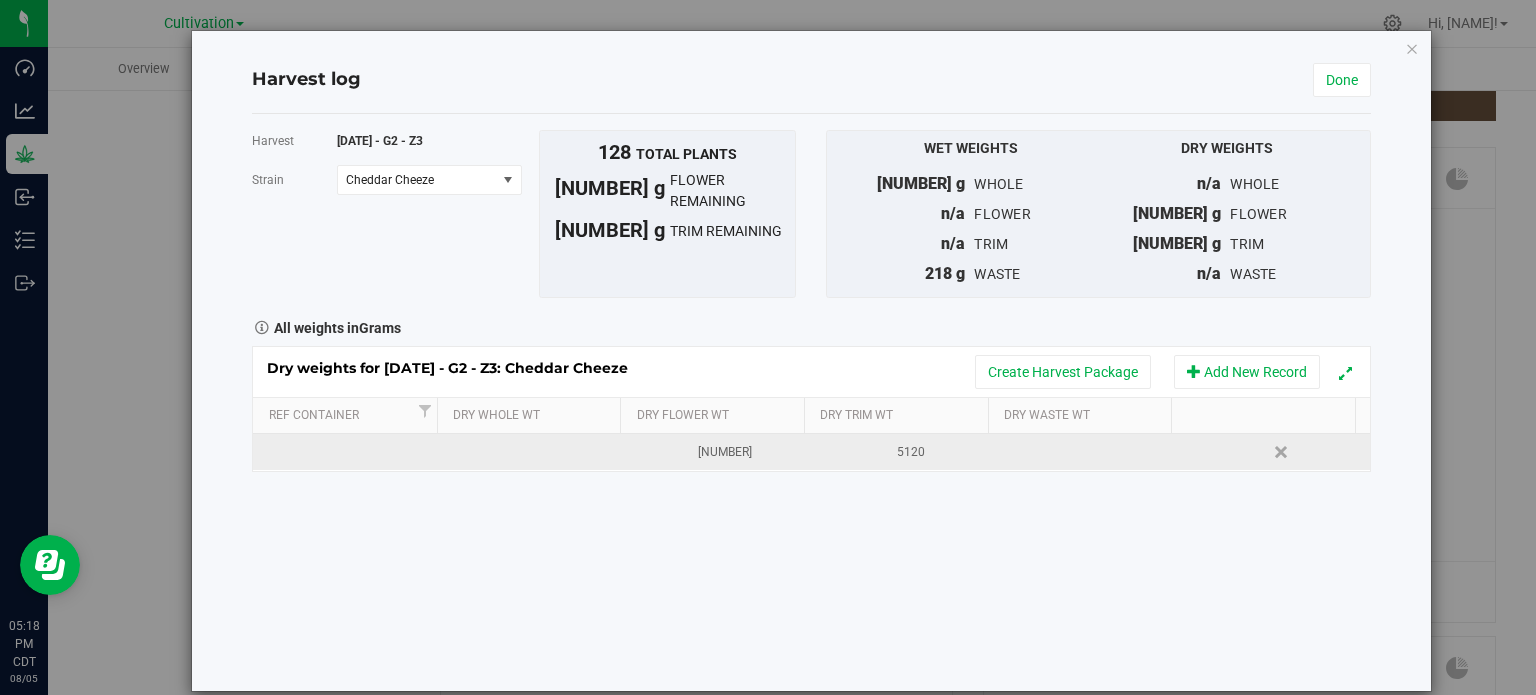 click on "5120" at bounding box center [904, 452] 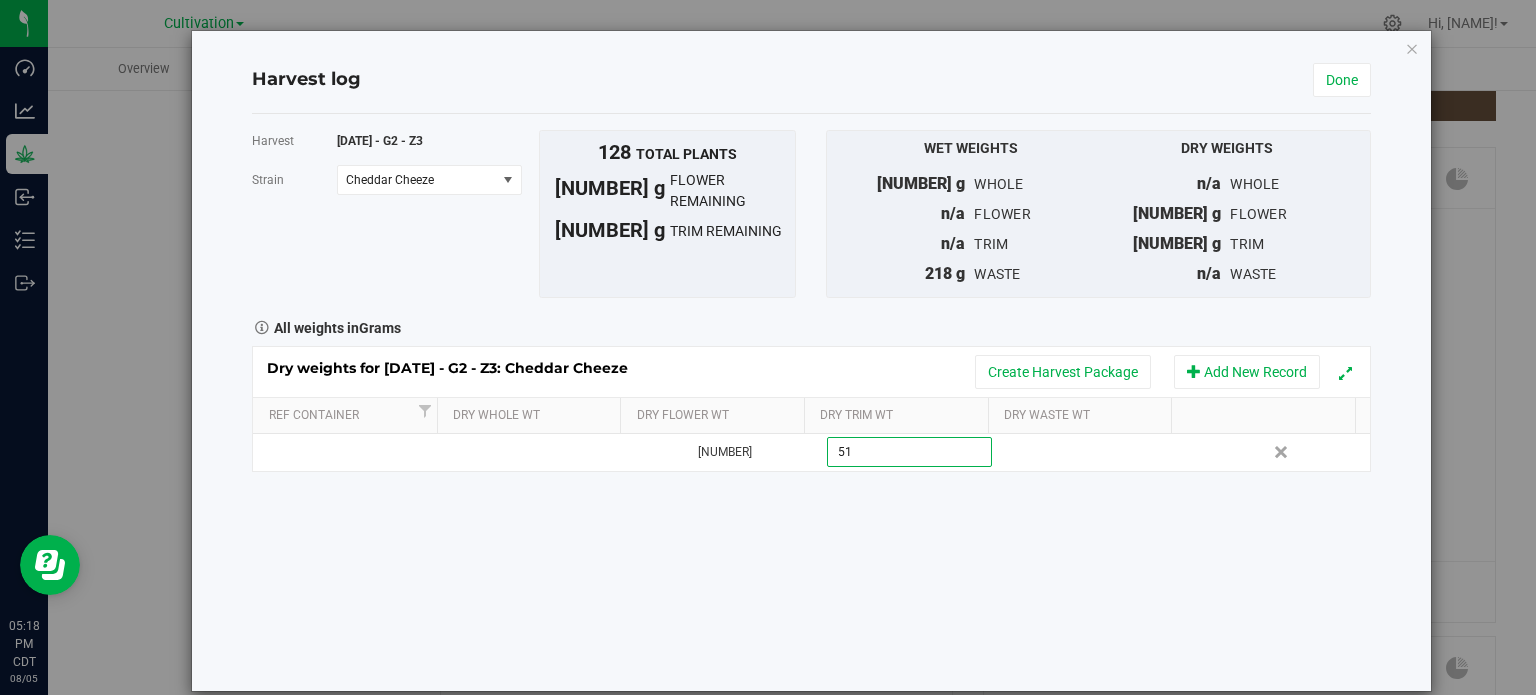 type on "5" 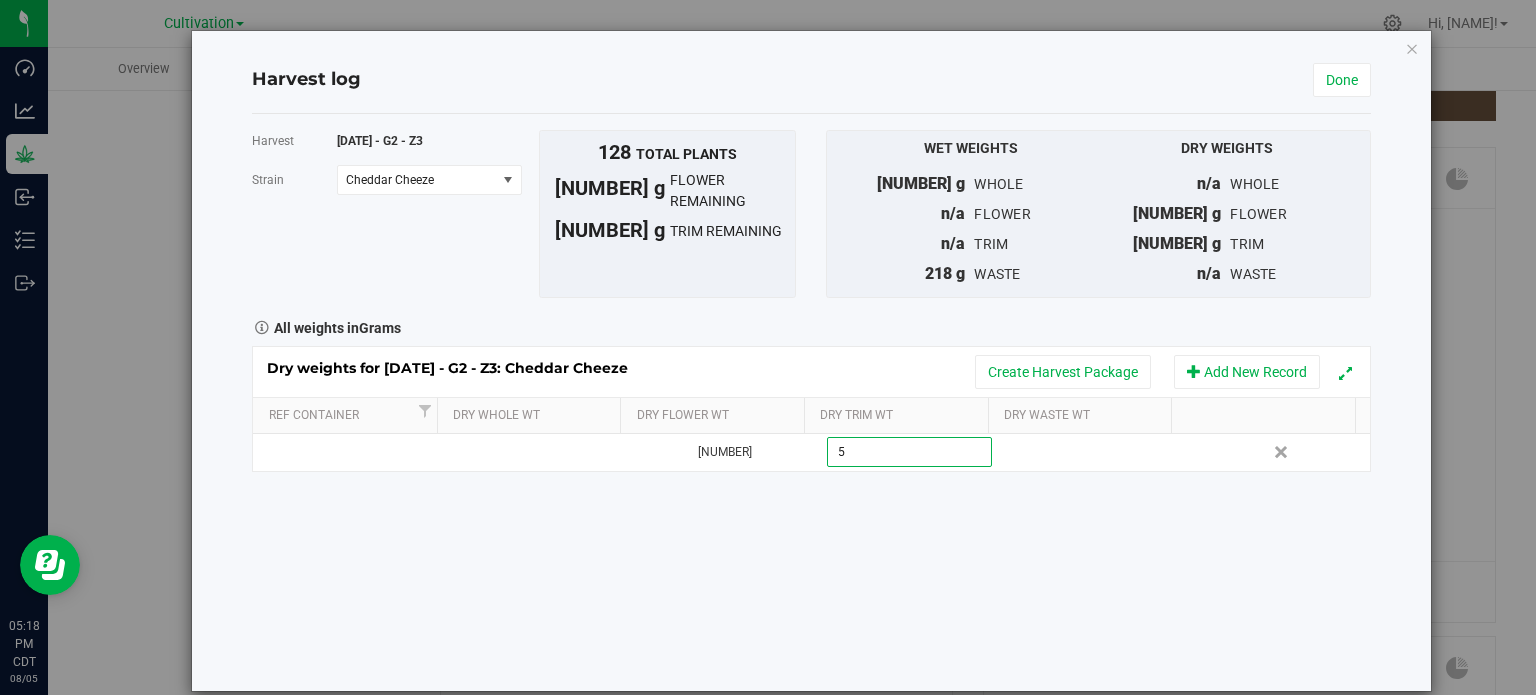 type 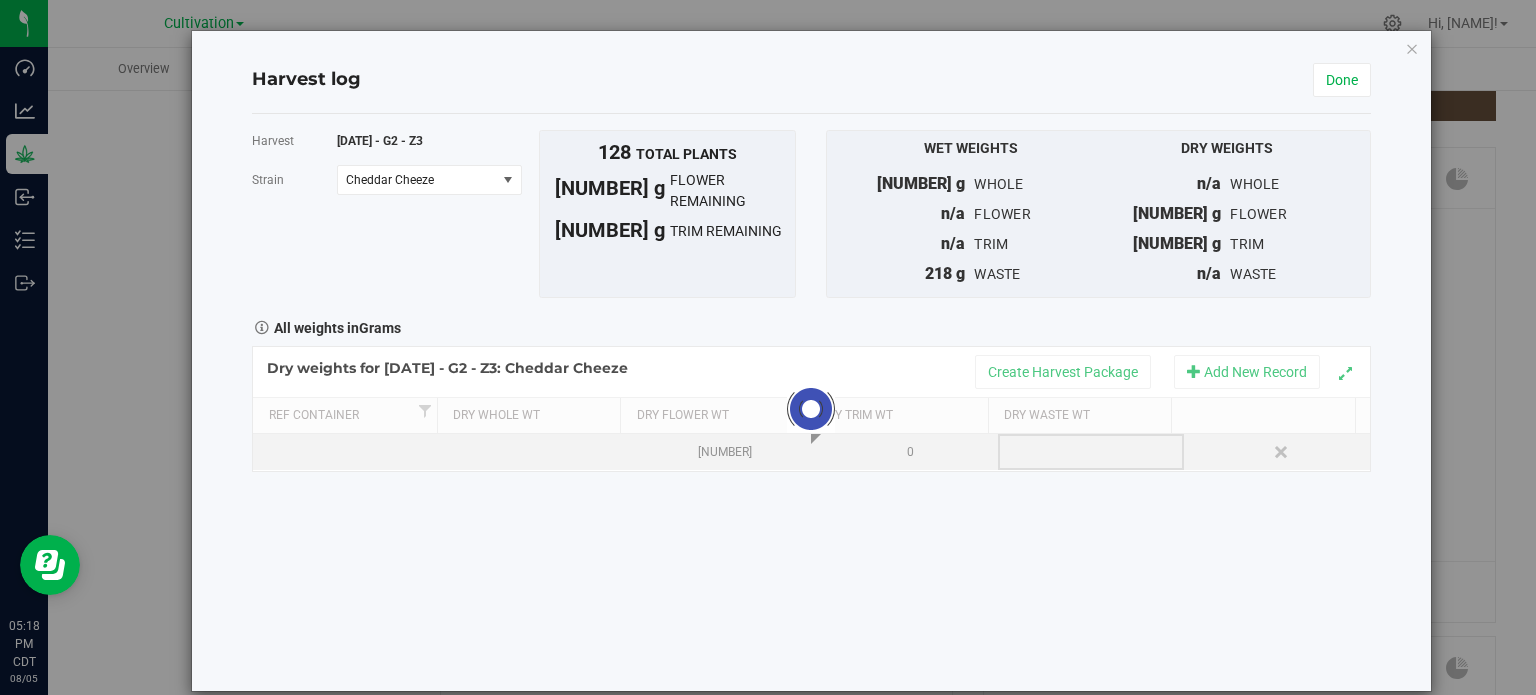 click on "Loading...
Dry weights for [DATE] - G2 - Z3: Cheddar Cheeze
Create Harvest Package
Add New Record
Ref Container Dry Whole Wt Dry Flower Wt Dry Trim Wt Dry Waste Wt   [NUMBER] 0 Delete" at bounding box center (811, 409) 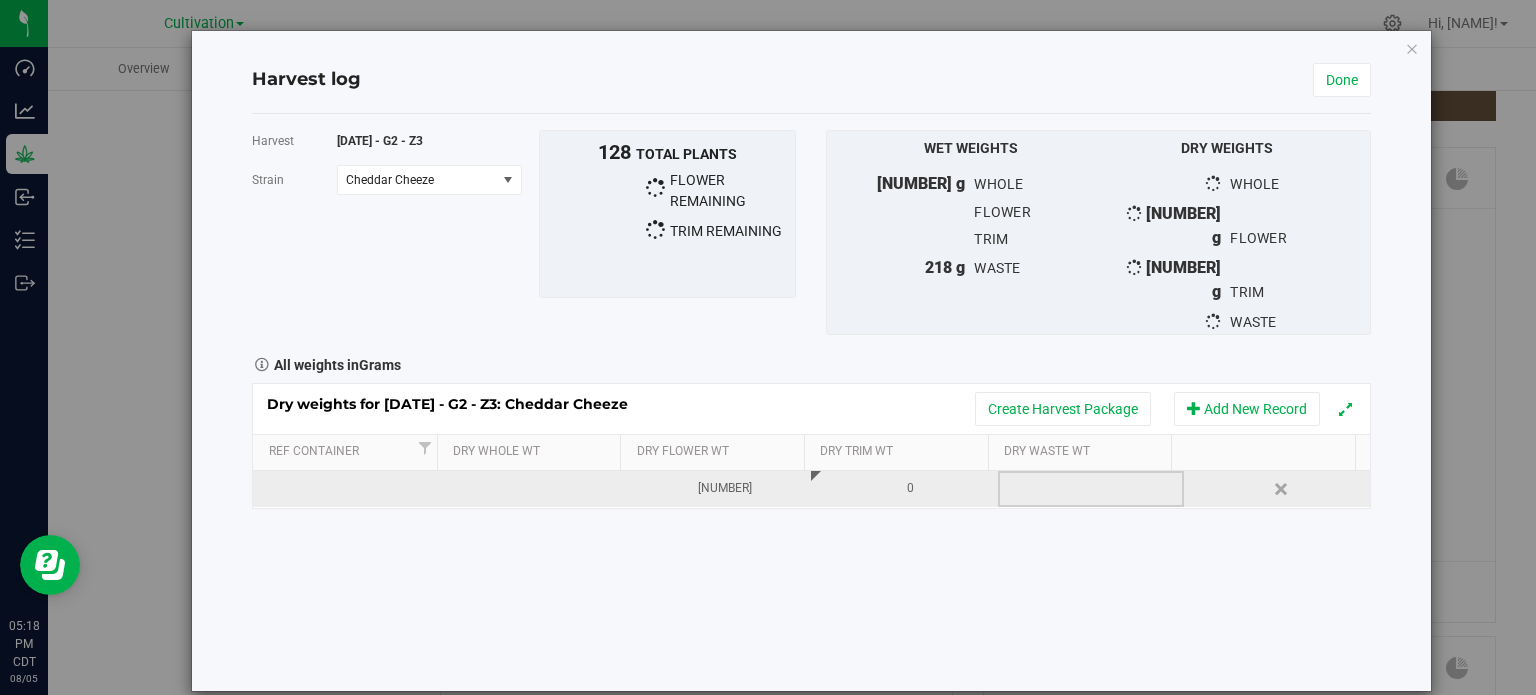 click at bounding box center (1091, 489) 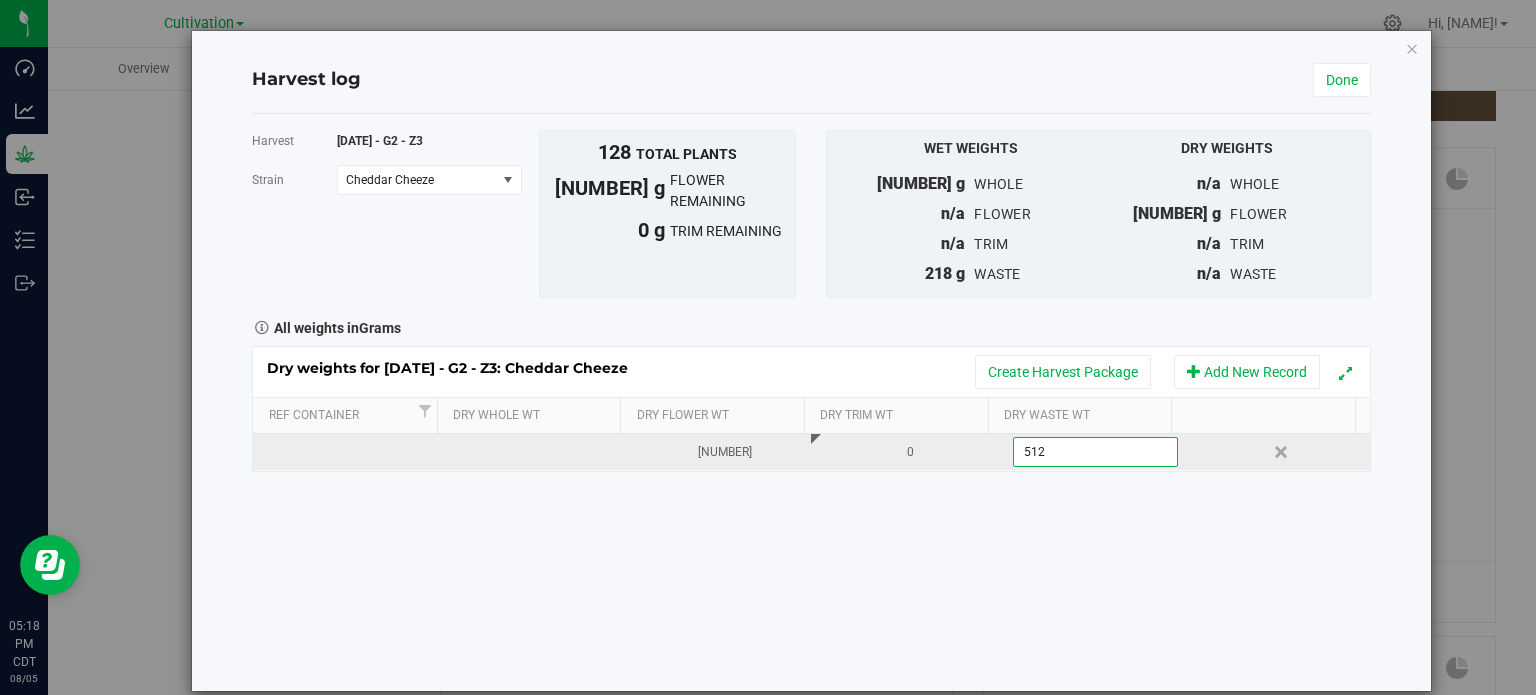 type on "5120" 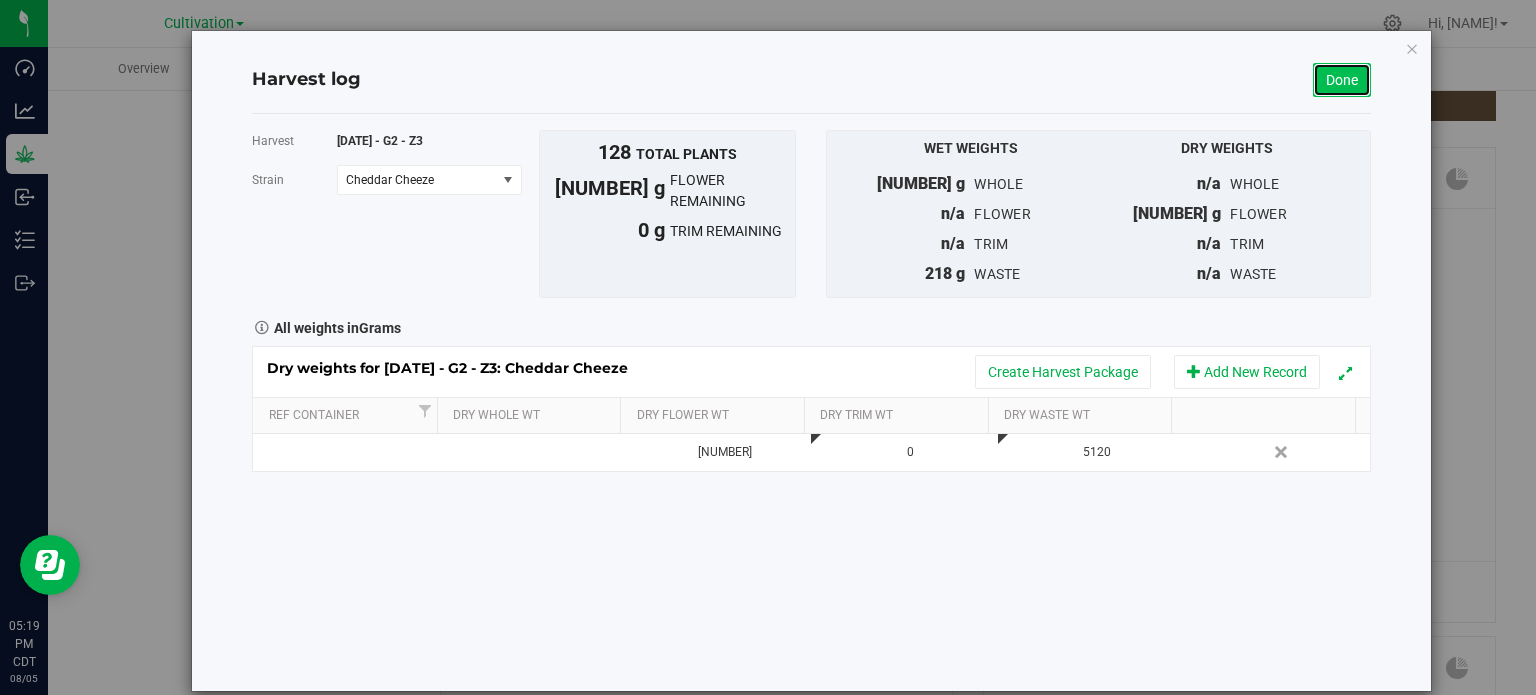 click on "Done" at bounding box center [1342, 80] 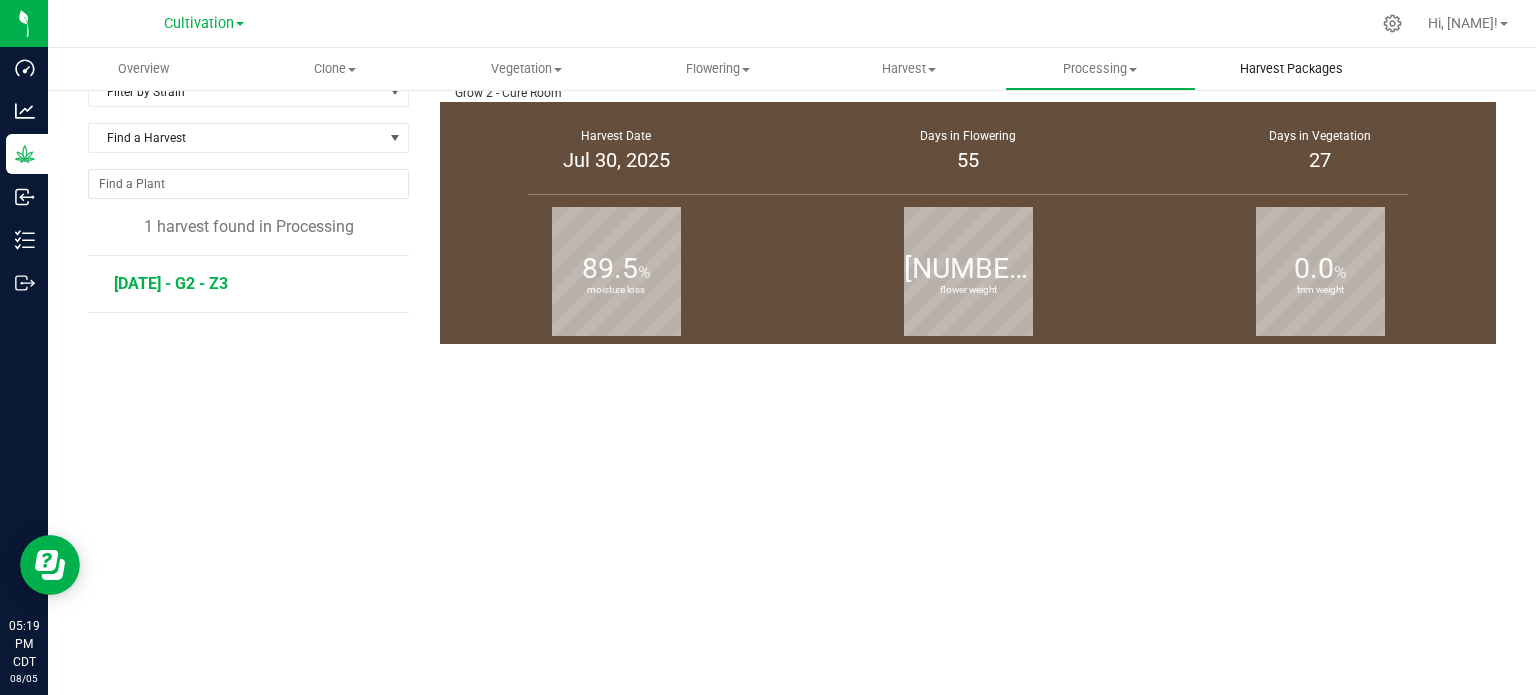 scroll, scrollTop: 300, scrollLeft: 0, axis: vertical 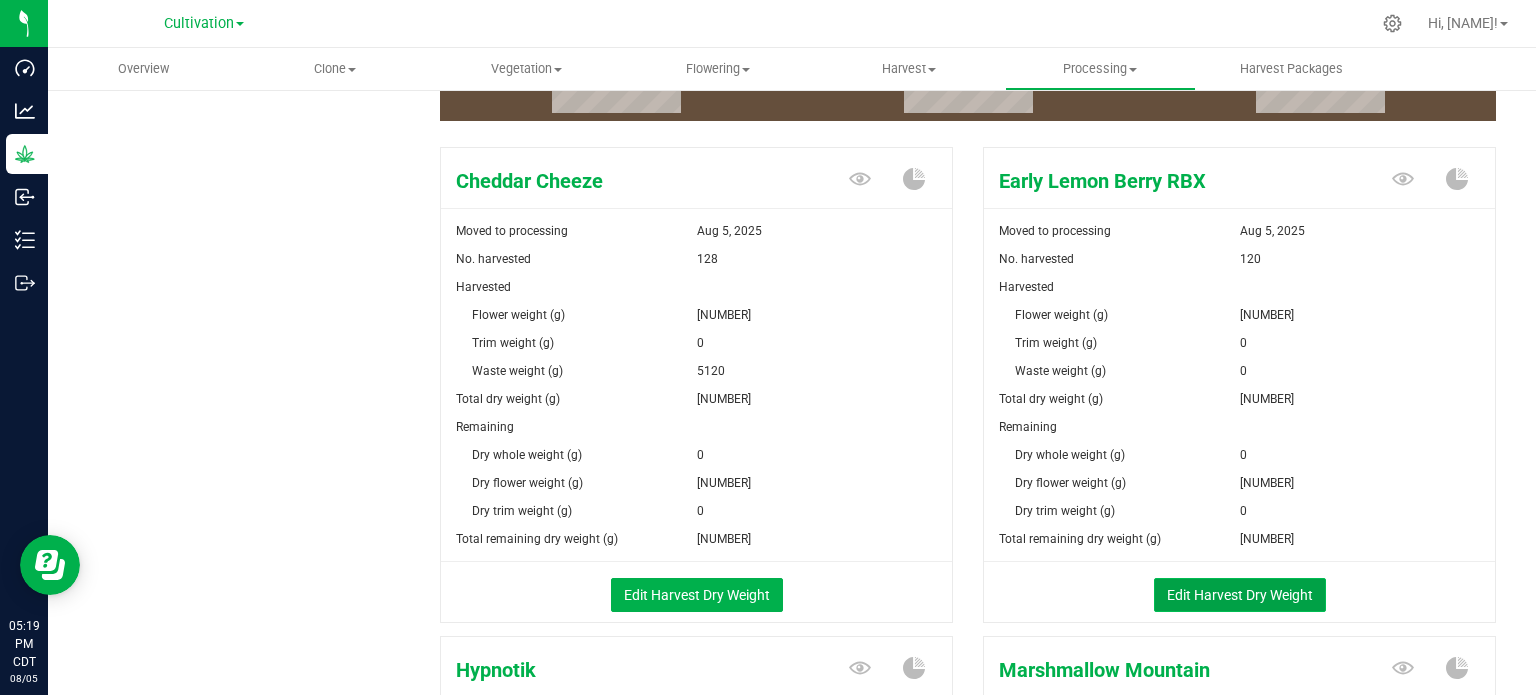 click on "Edit Harvest Dry Weight" at bounding box center [1240, 595] 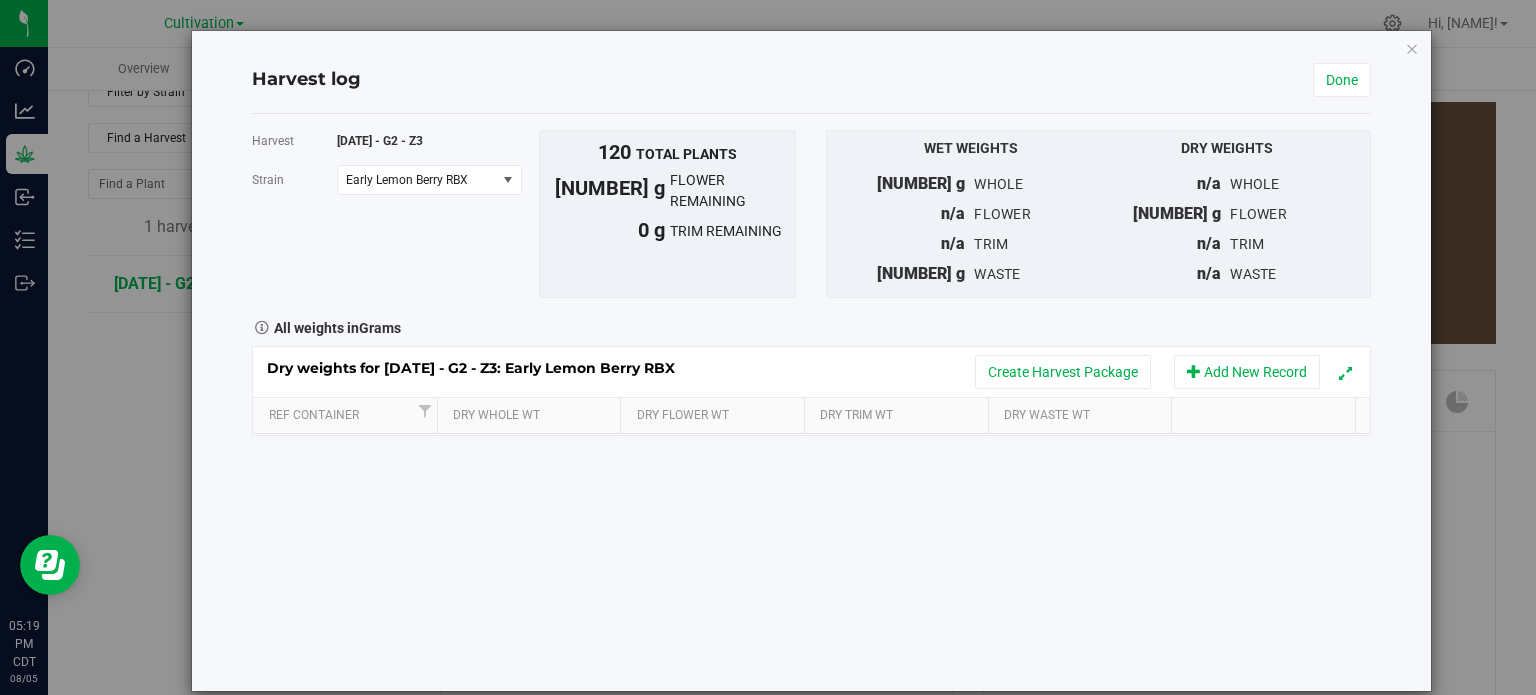 scroll, scrollTop: 300, scrollLeft: 0, axis: vertical 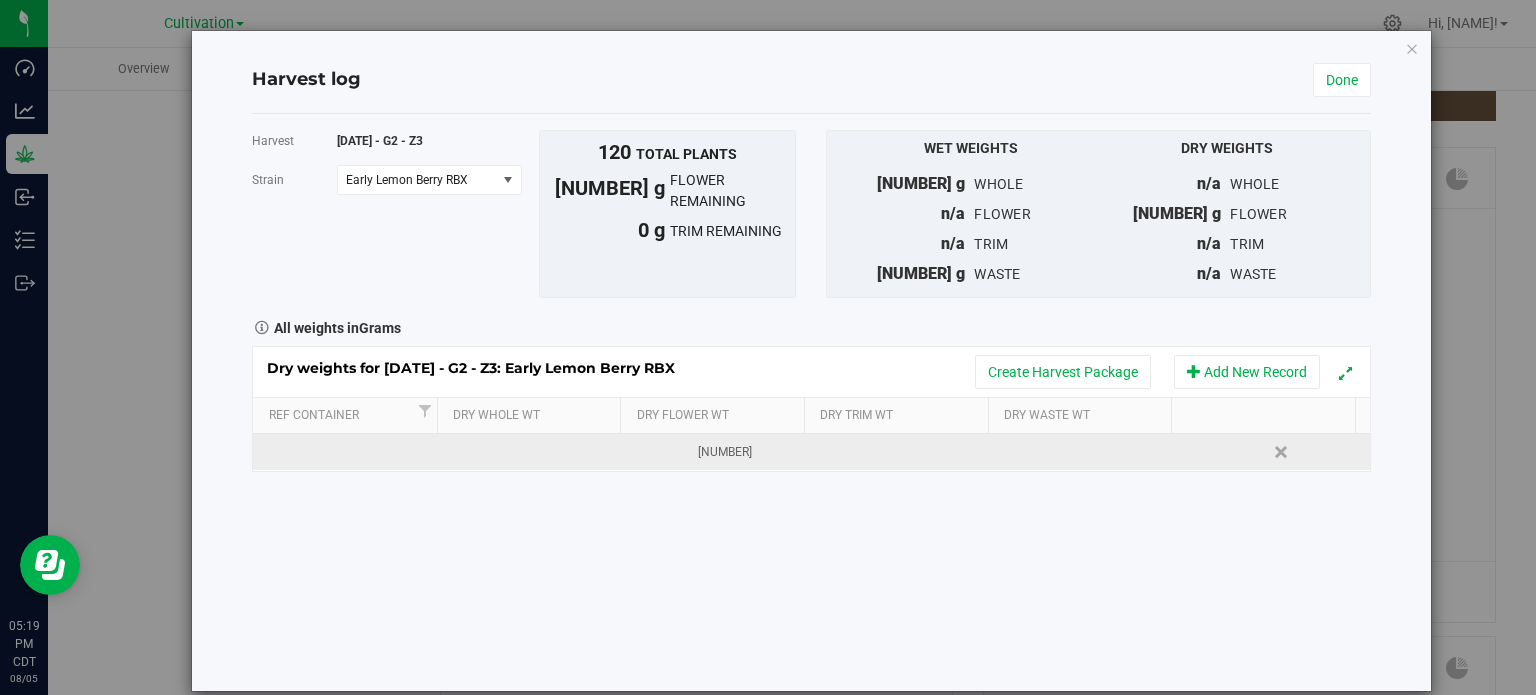 click at bounding box center [1091, 452] 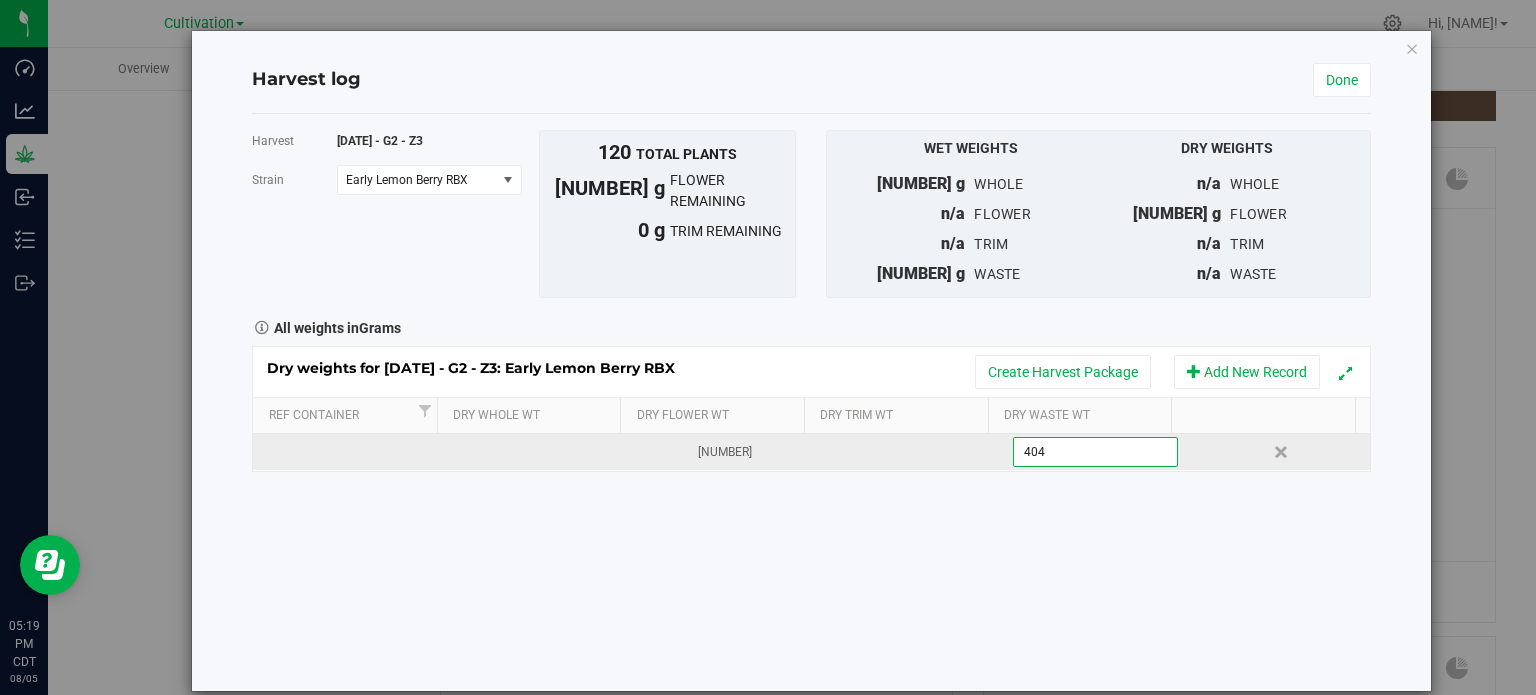 type on "4040" 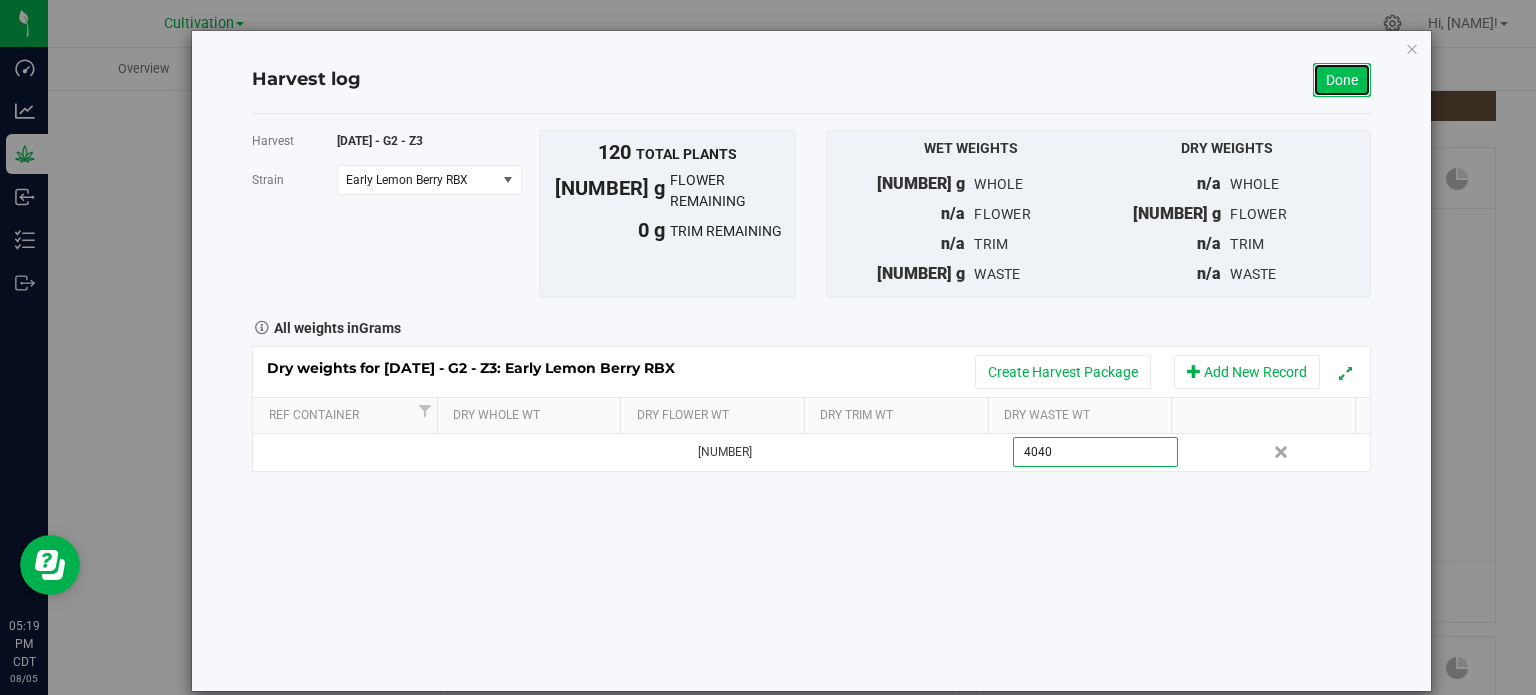 click on "Done" at bounding box center (1342, 80) 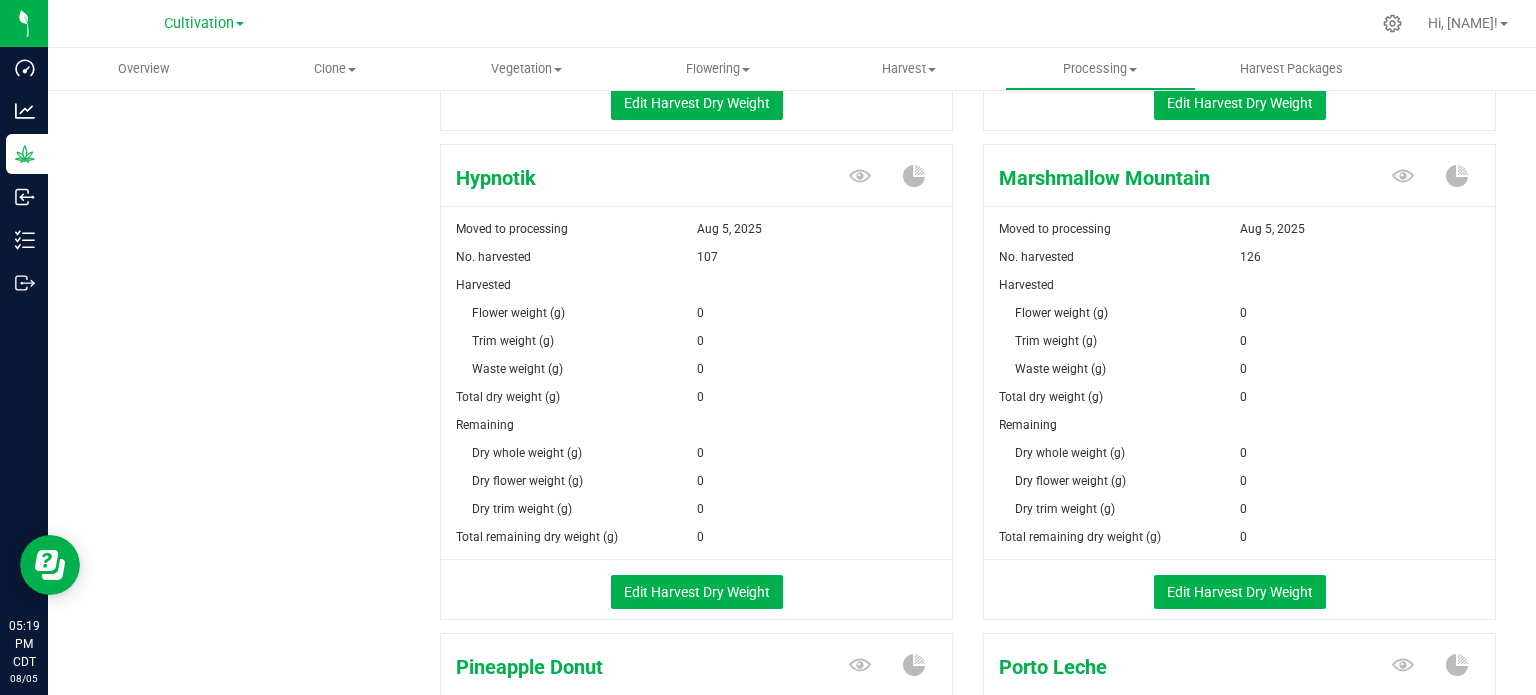 scroll, scrollTop: 800, scrollLeft: 0, axis: vertical 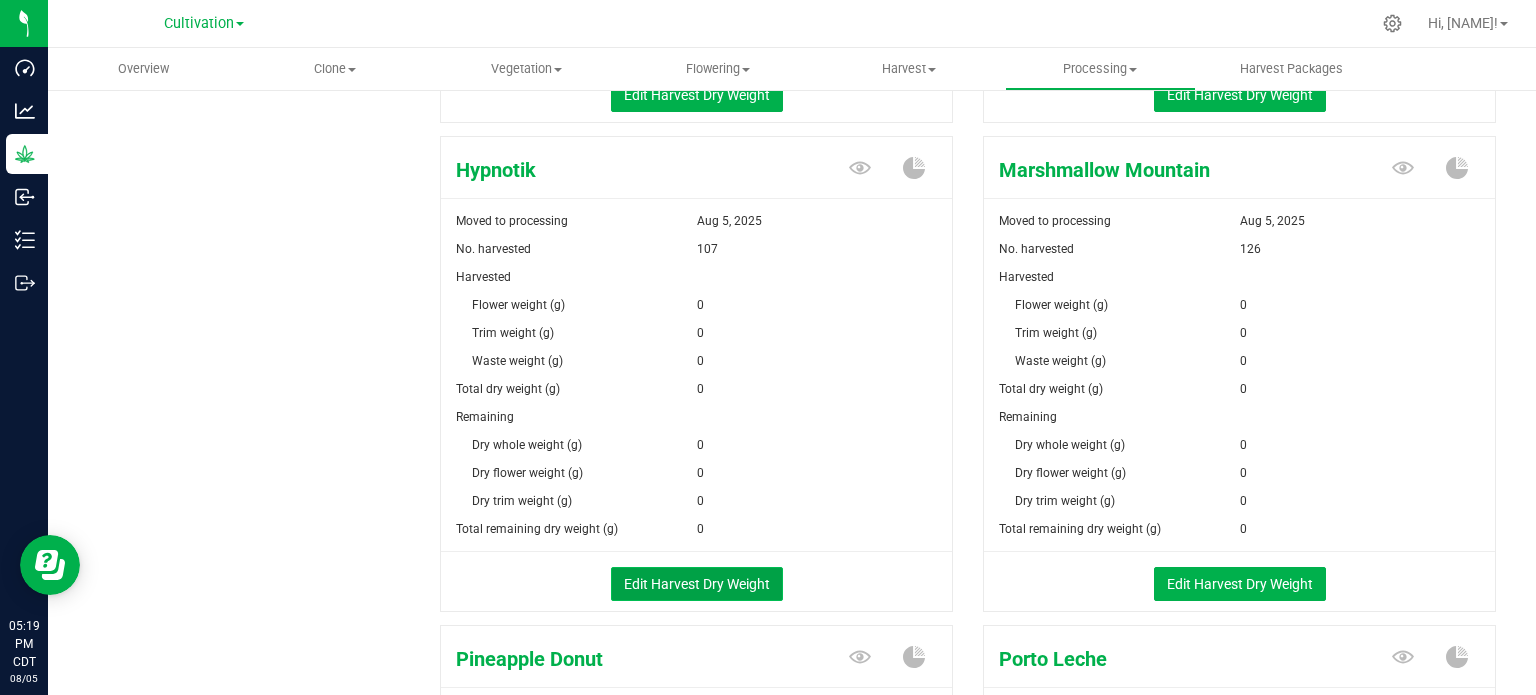 click on "Edit Harvest Dry Weight" at bounding box center (697, 584) 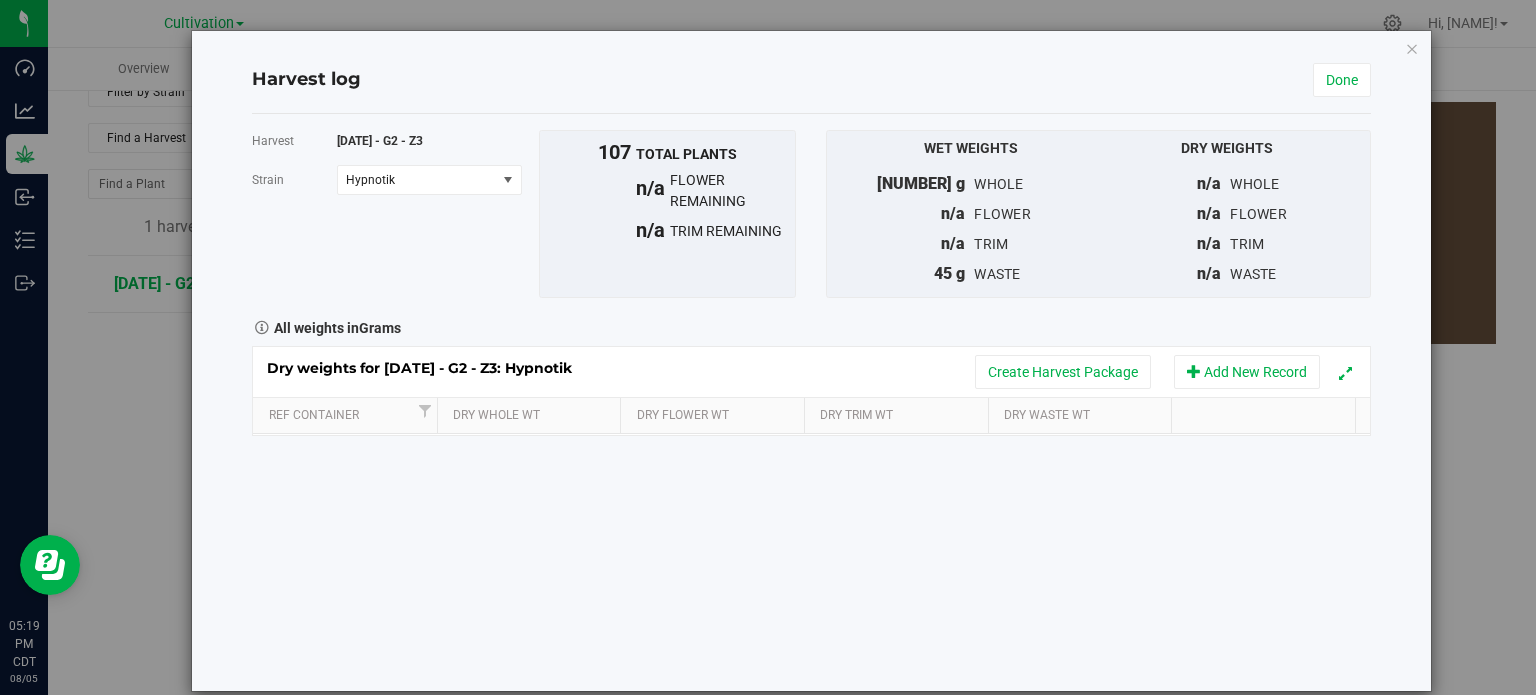 scroll, scrollTop: 800, scrollLeft: 0, axis: vertical 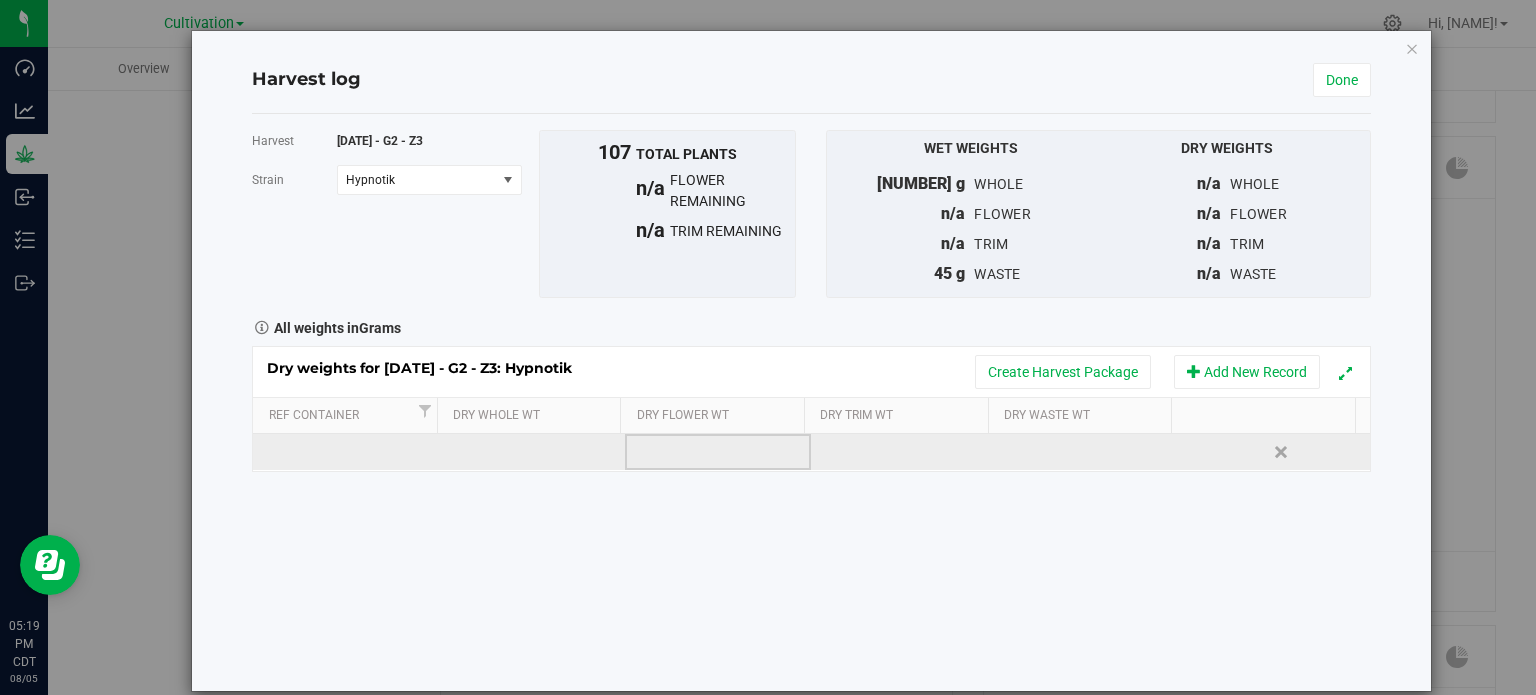 click at bounding box center [718, 452] 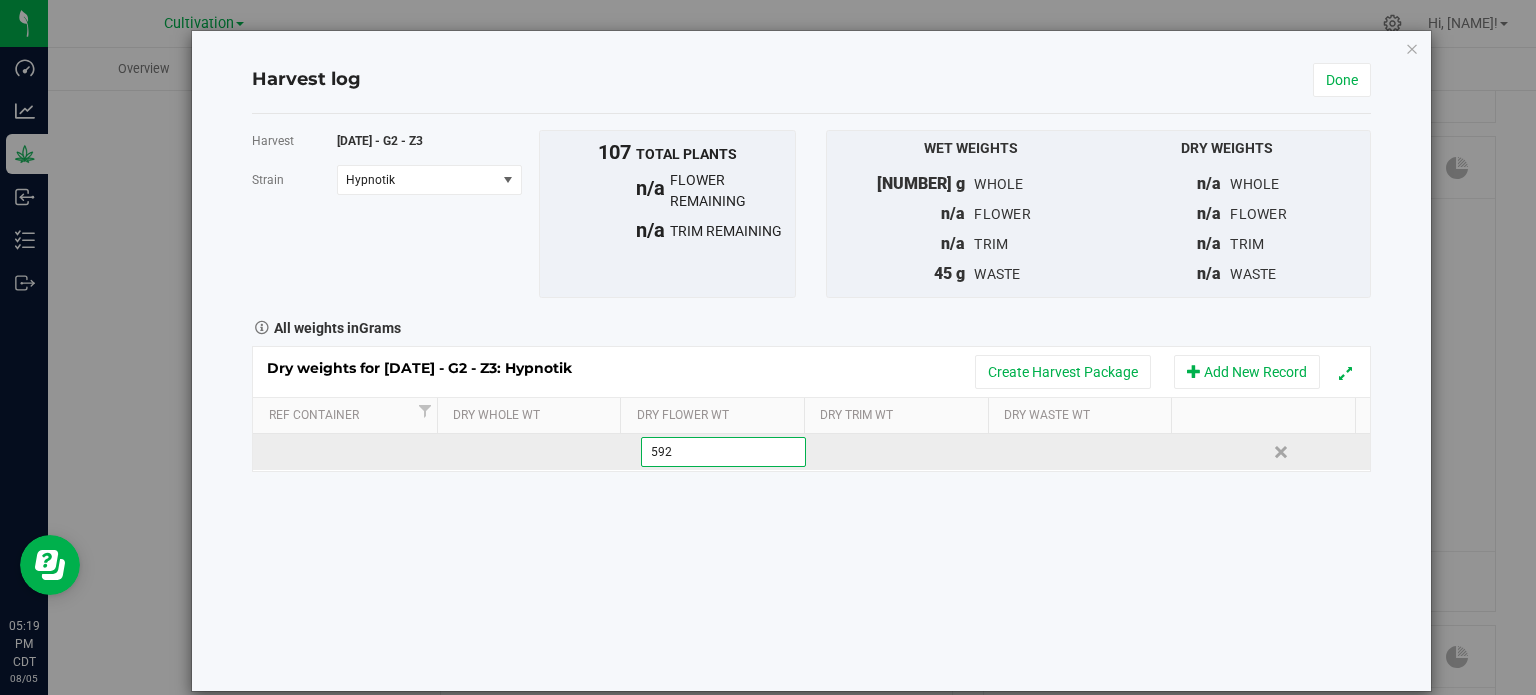 type on "5924" 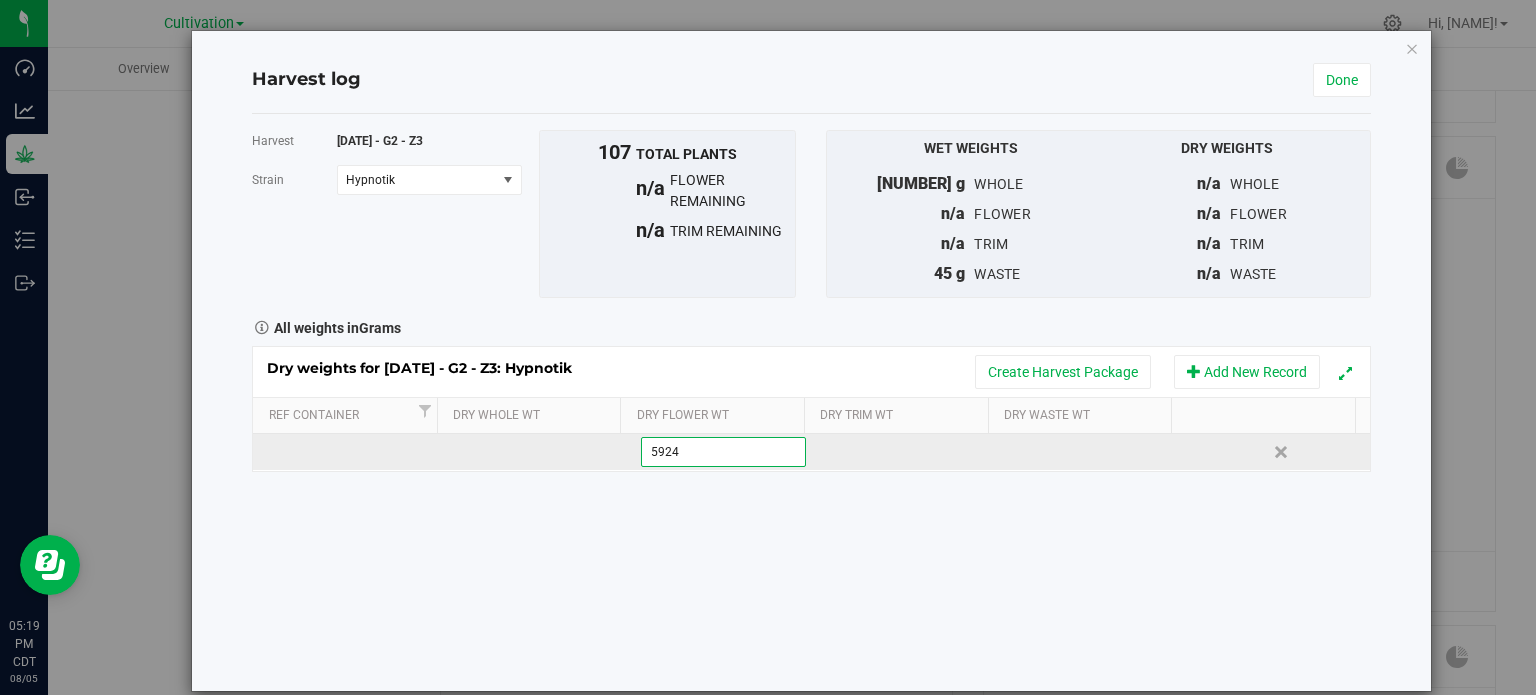 click on "Dry weights for [DATE] - G2 - Z3: Hypnotik
Create Harvest Package
Add New Record
Ref Container Dry Whole Wt Dry Flower Wt Dry Trim Wt Dry Waste Wt   [NUMBER] g [NUMBER] Delete" at bounding box center (811, 409) 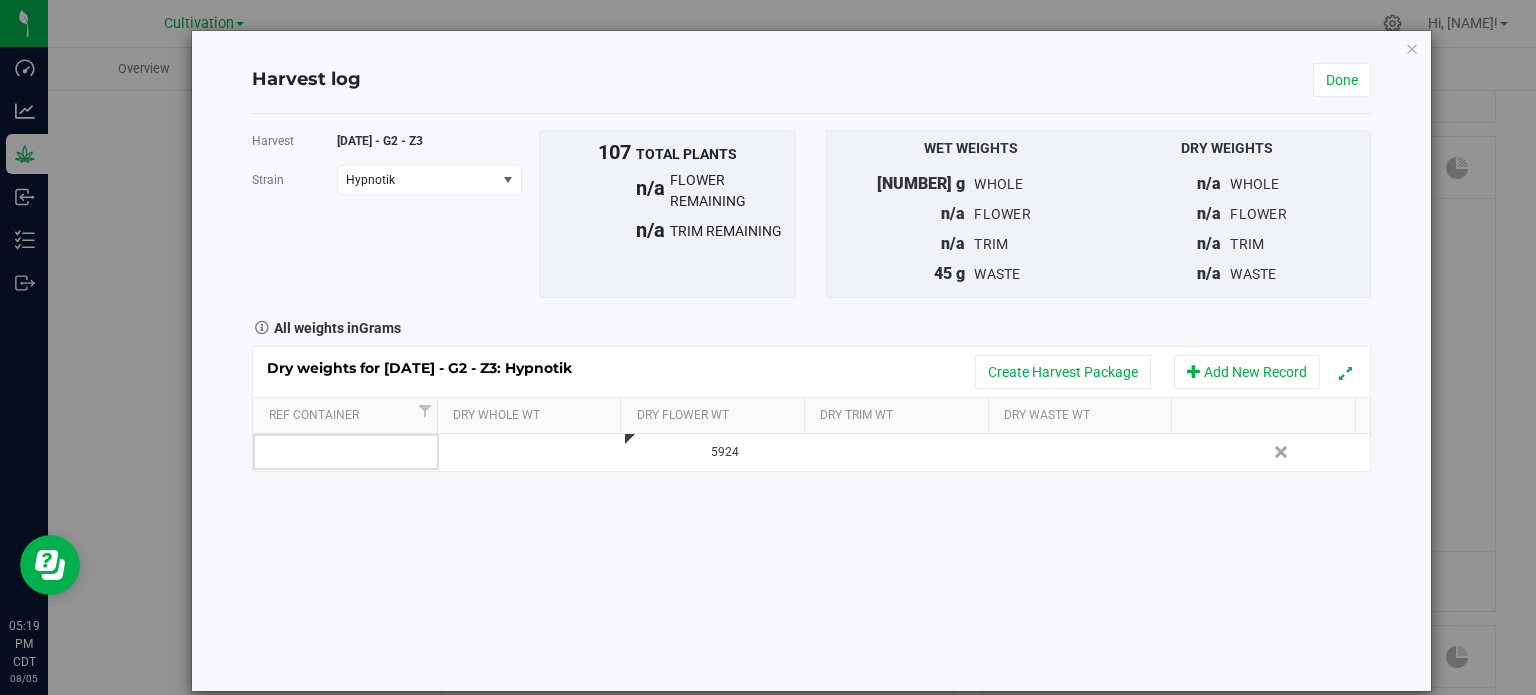 click at bounding box center (1091, 452) 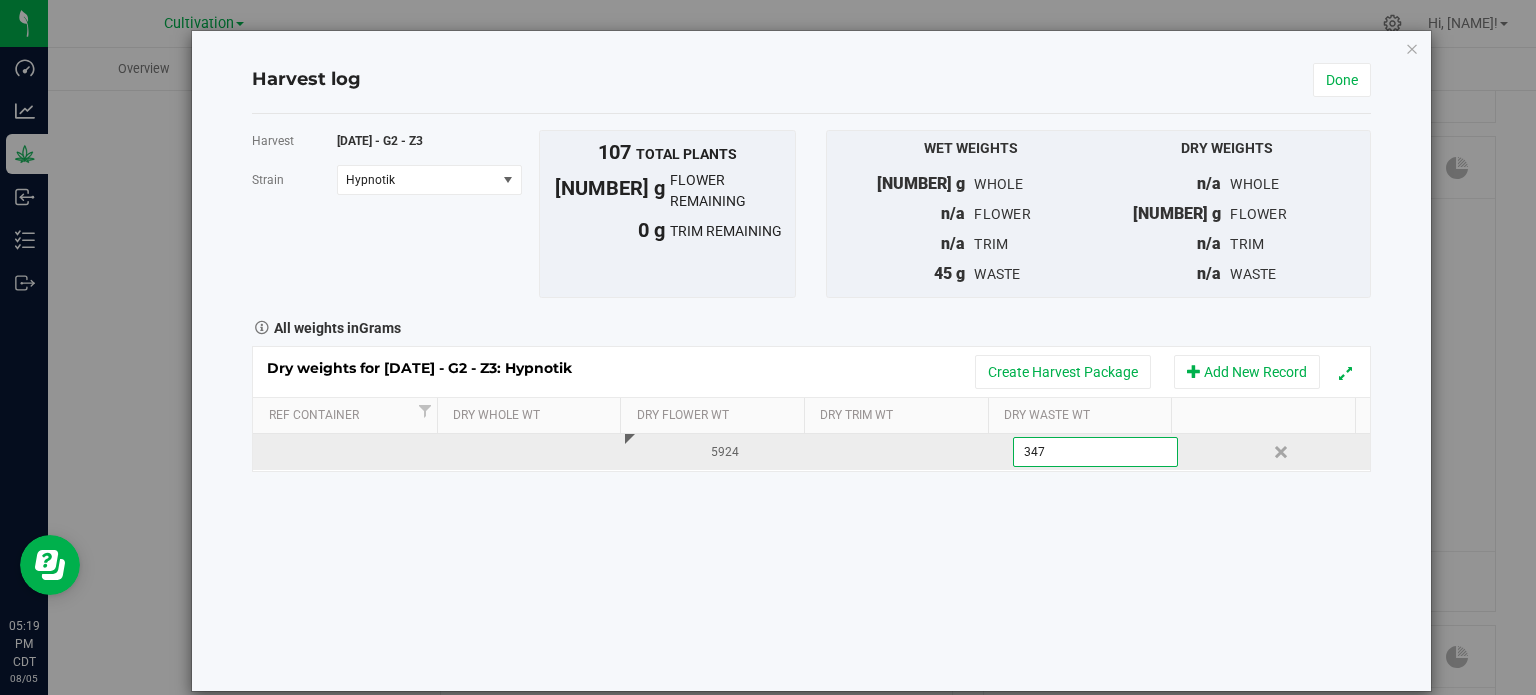 type on "[NUMBER]" 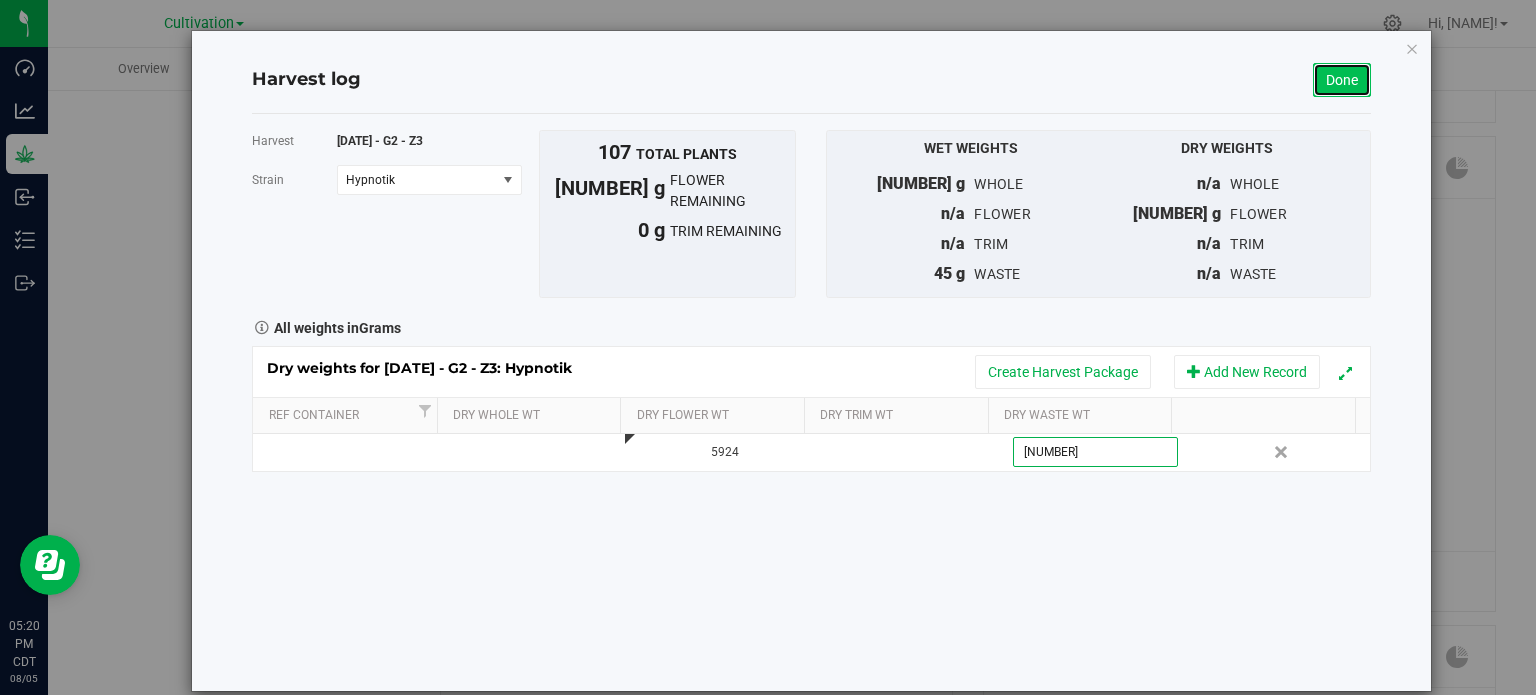 click on "Done" at bounding box center [1342, 80] 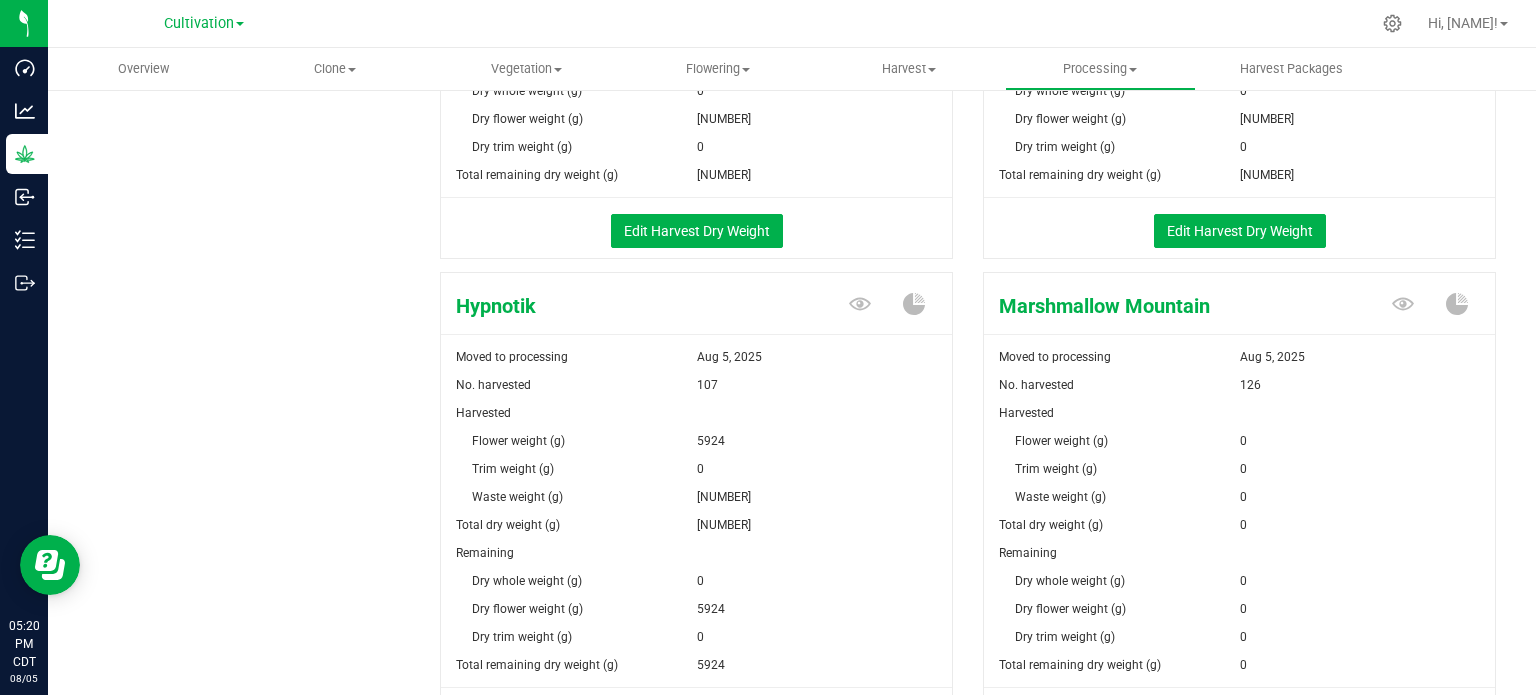 scroll, scrollTop: 700, scrollLeft: 0, axis: vertical 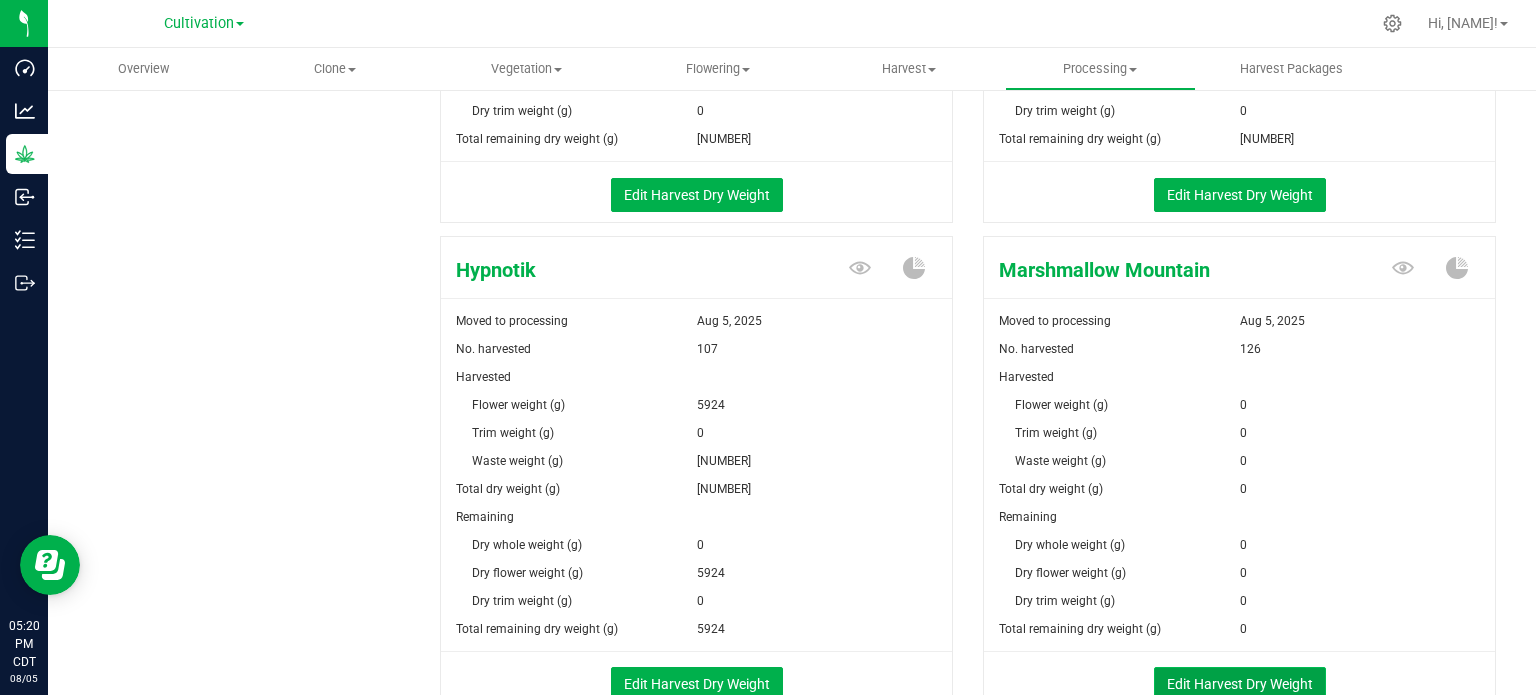 click on "Edit Harvest Dry Weight" at bounding box center [1240, 684] 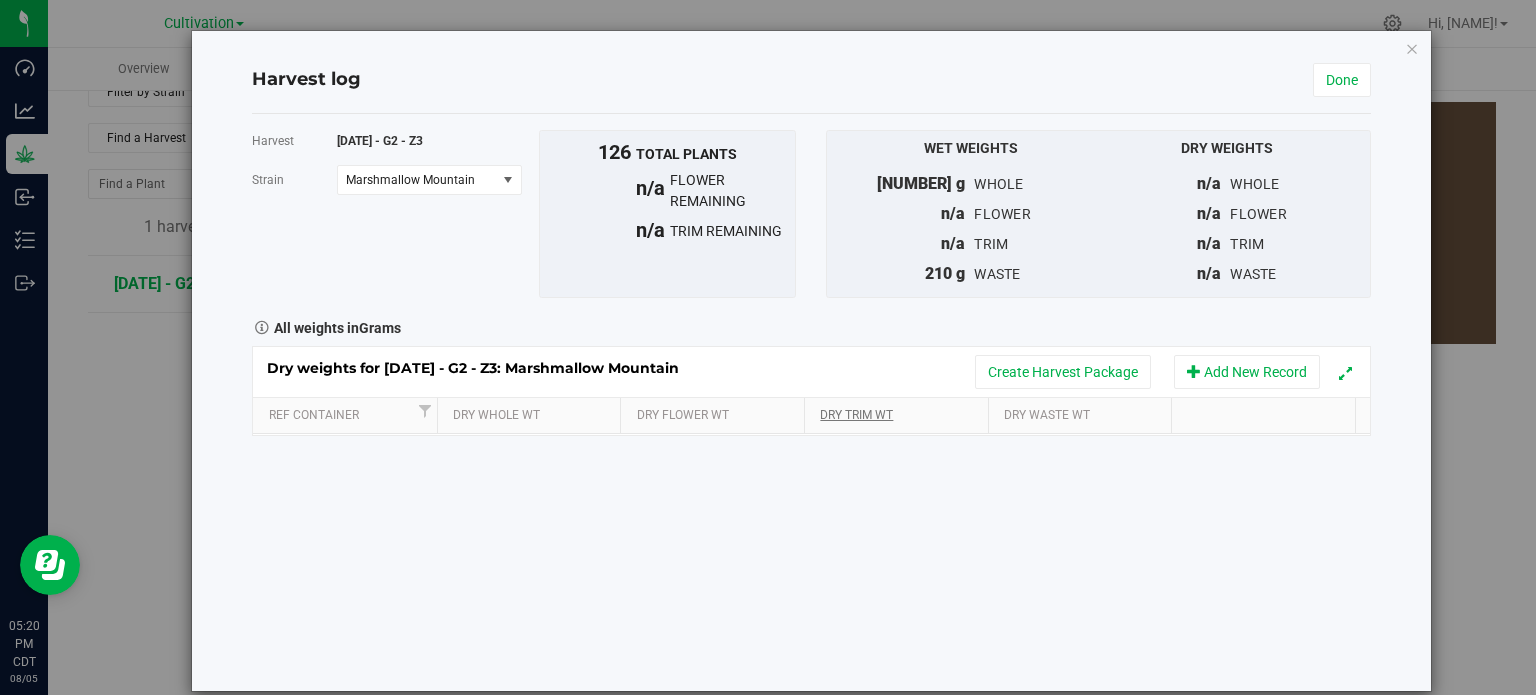 scroll, scrollTop: 700, scrollLeft: 0, axis: vertical 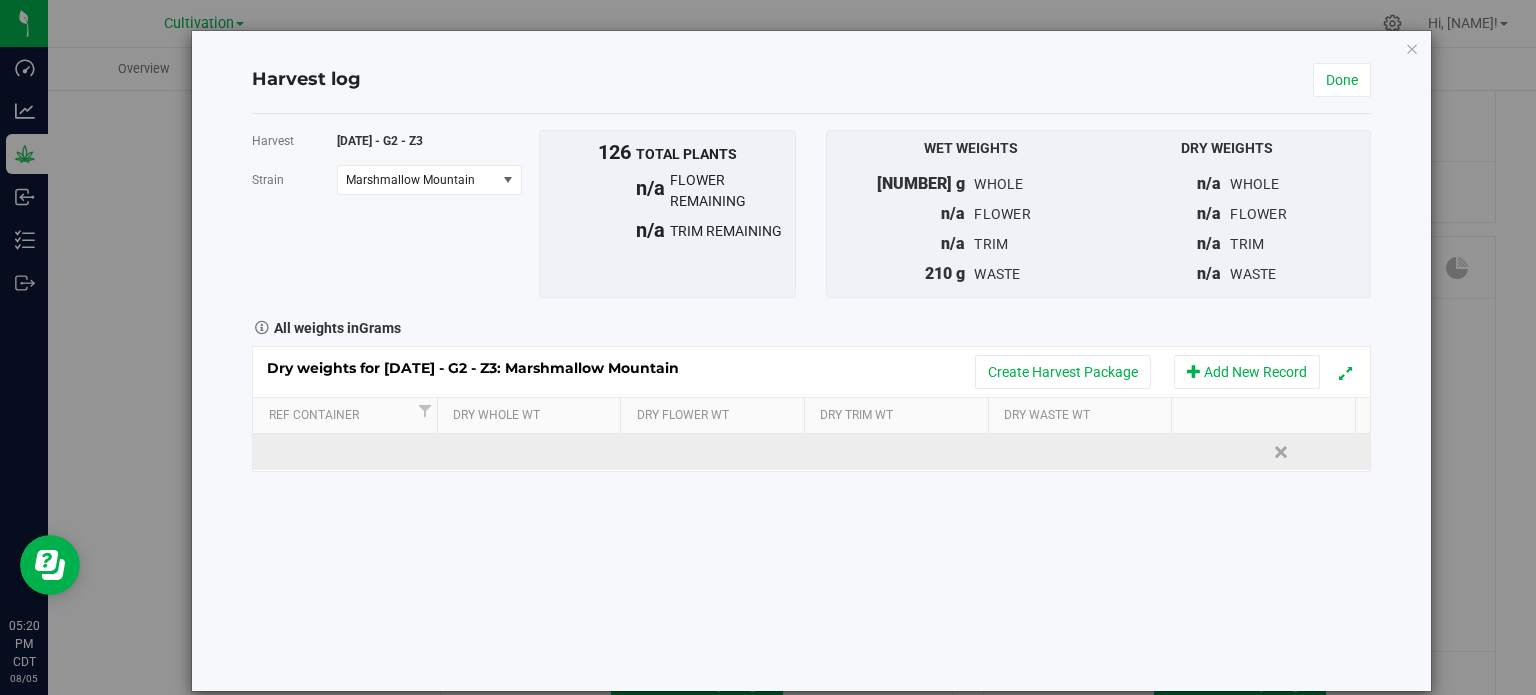 click at bounding box center (718, 452) 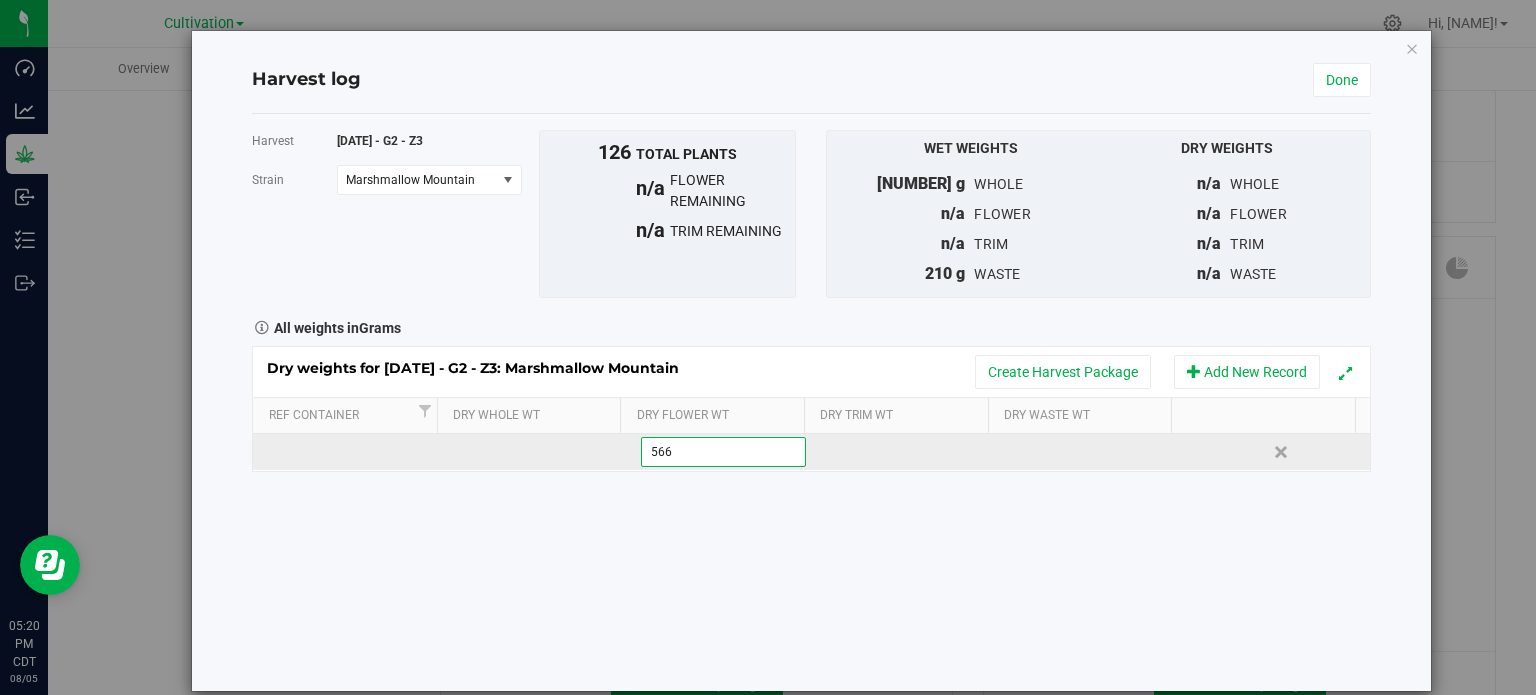 type on "[NUMBER]" 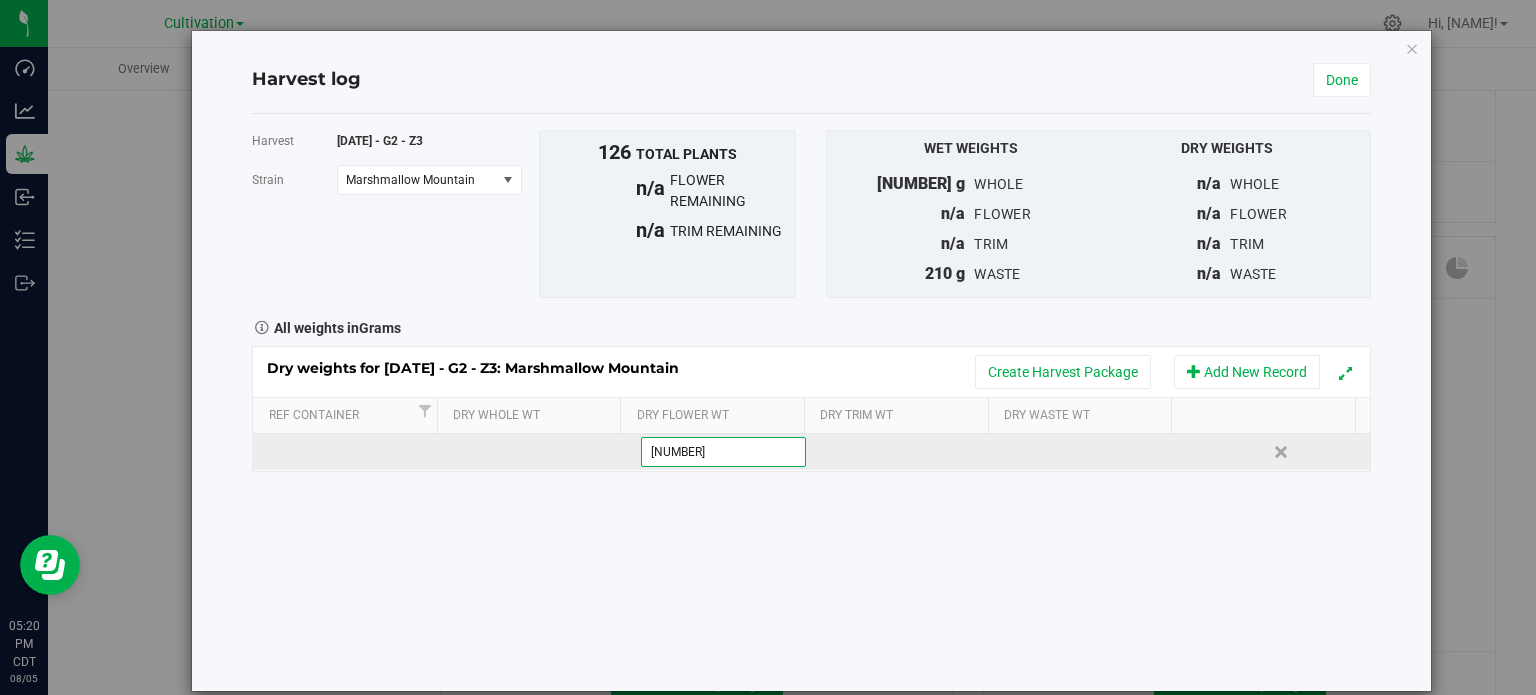 click on "Dry weights for [DATE] - G2 - Z3: Marshmallow Mountain
Create Harvest Package
Add New Record
Ref Container Dry Whole Wt Dry Flower Wt Dry Trim Wt Dry Waste Wt   [NUMBER] g [NUMBER] Delete" at bounding box center [811, 409] 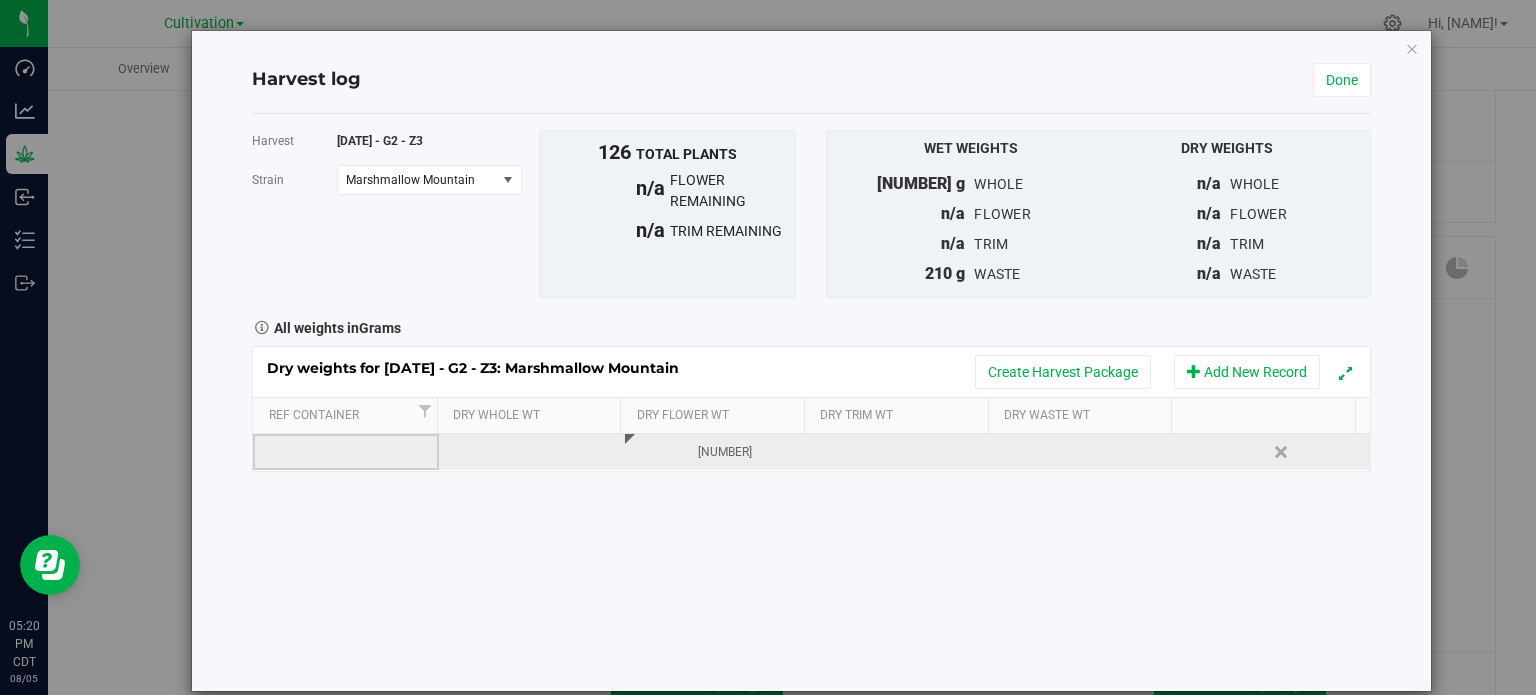 click at bounding box center [1091, 452] 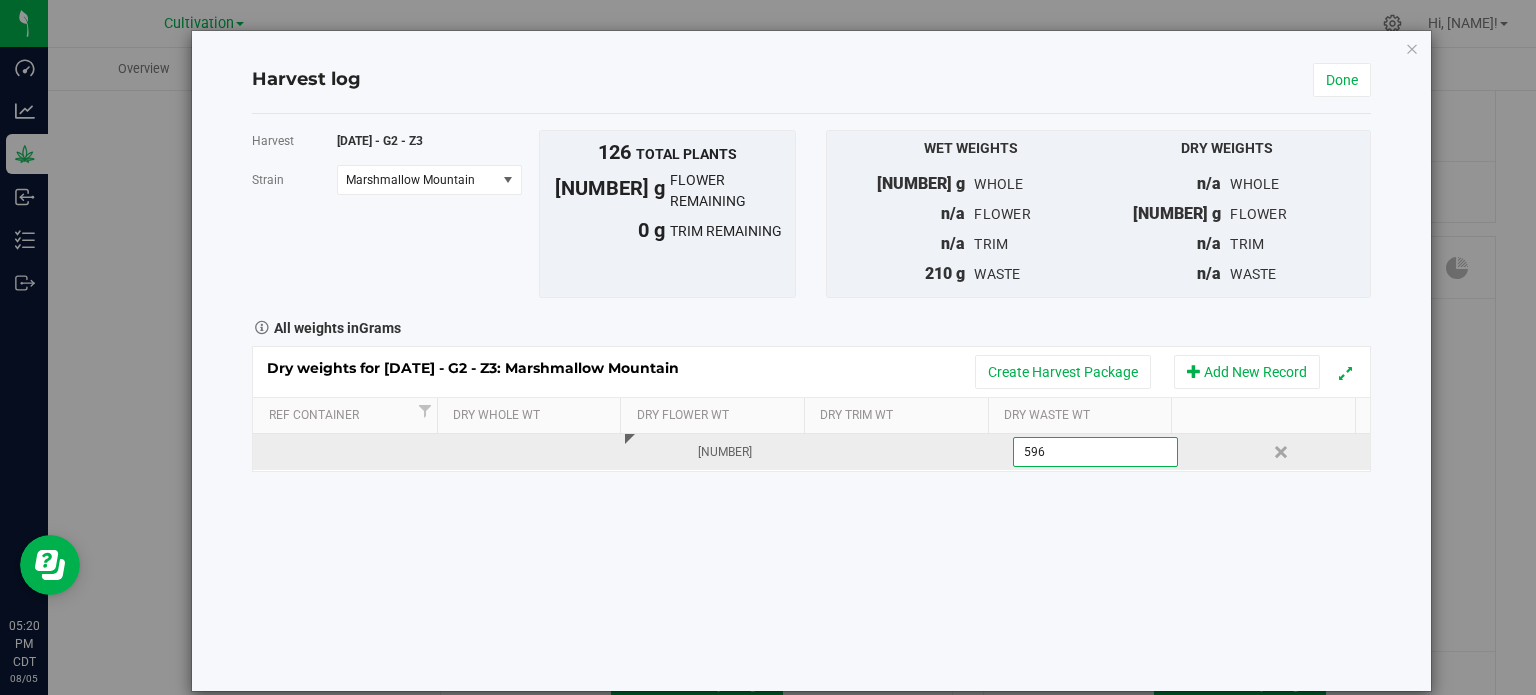 type on "5967" 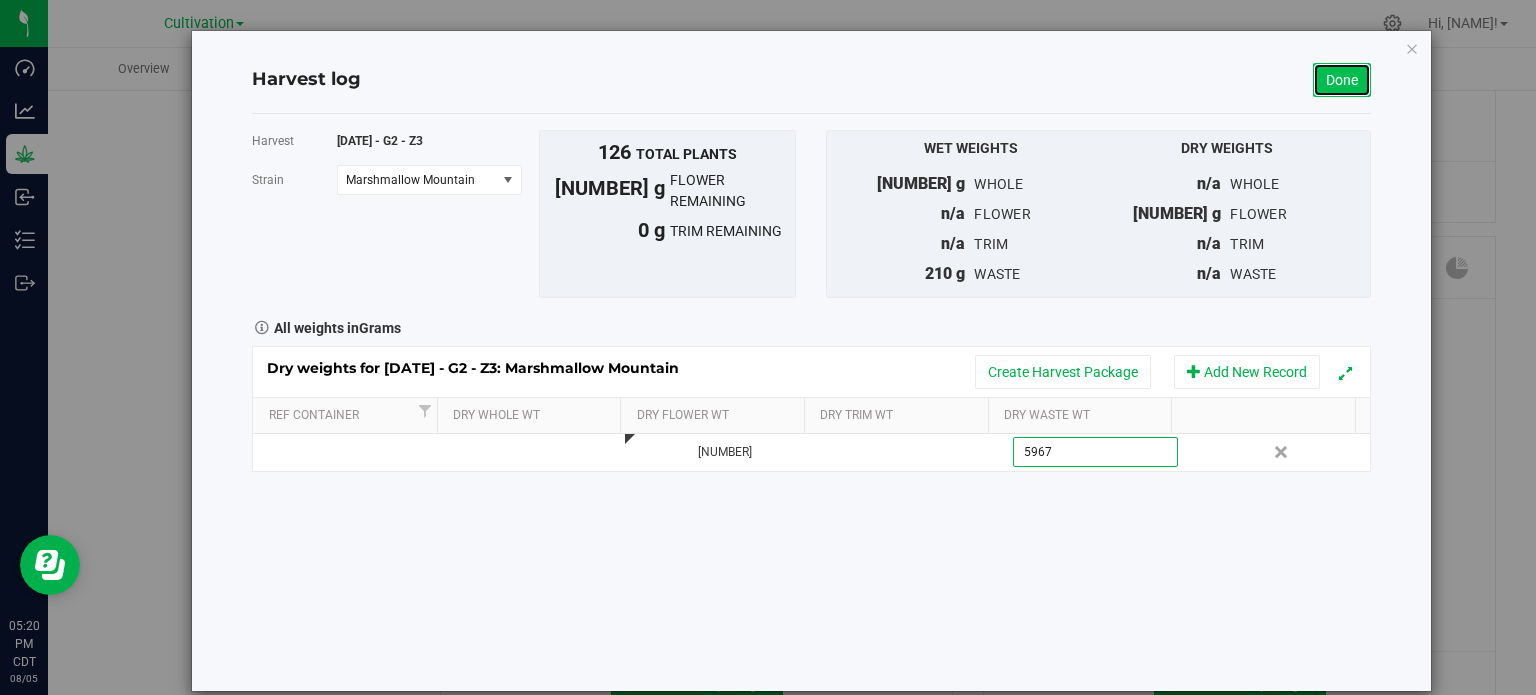 click on "Done" at bounding box center (1342, 80) 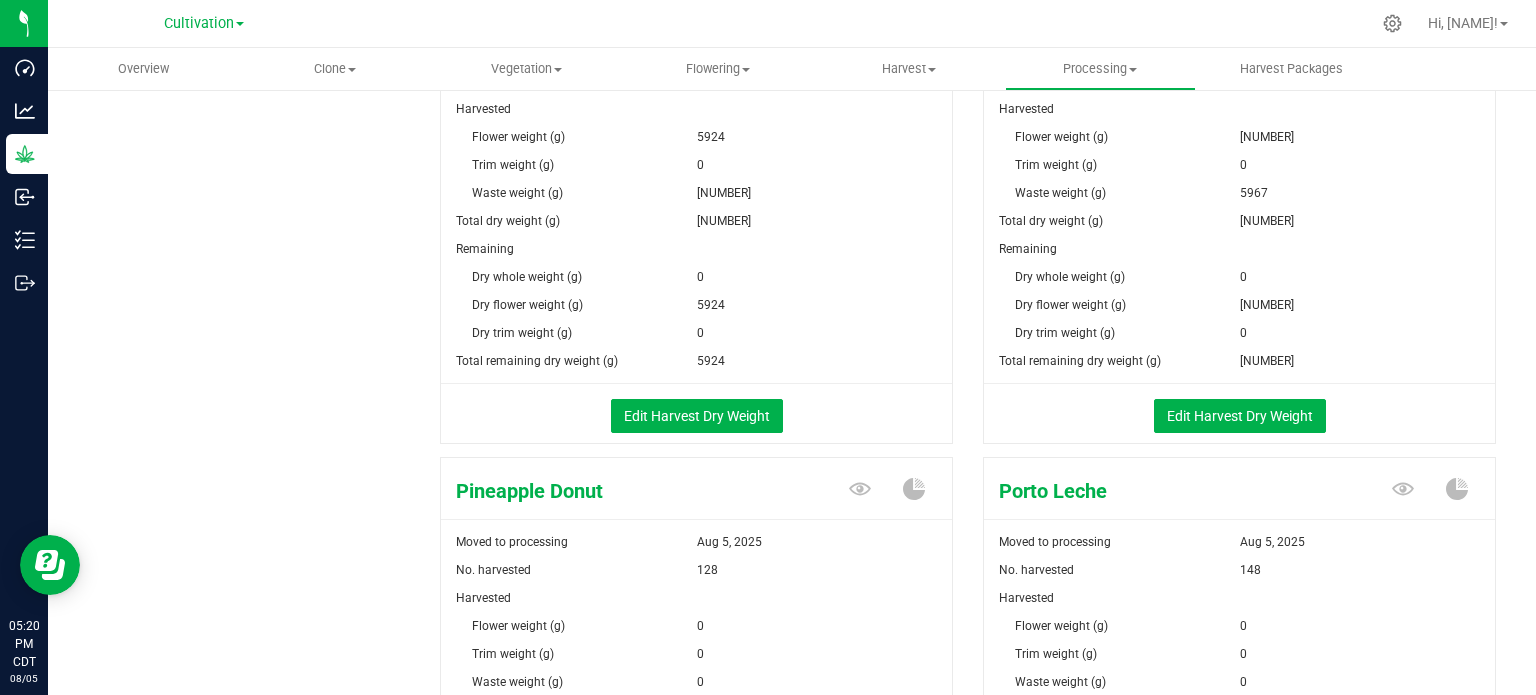 scroll, scrollTop: 1200, scrollLeft: 0, axis: vertical 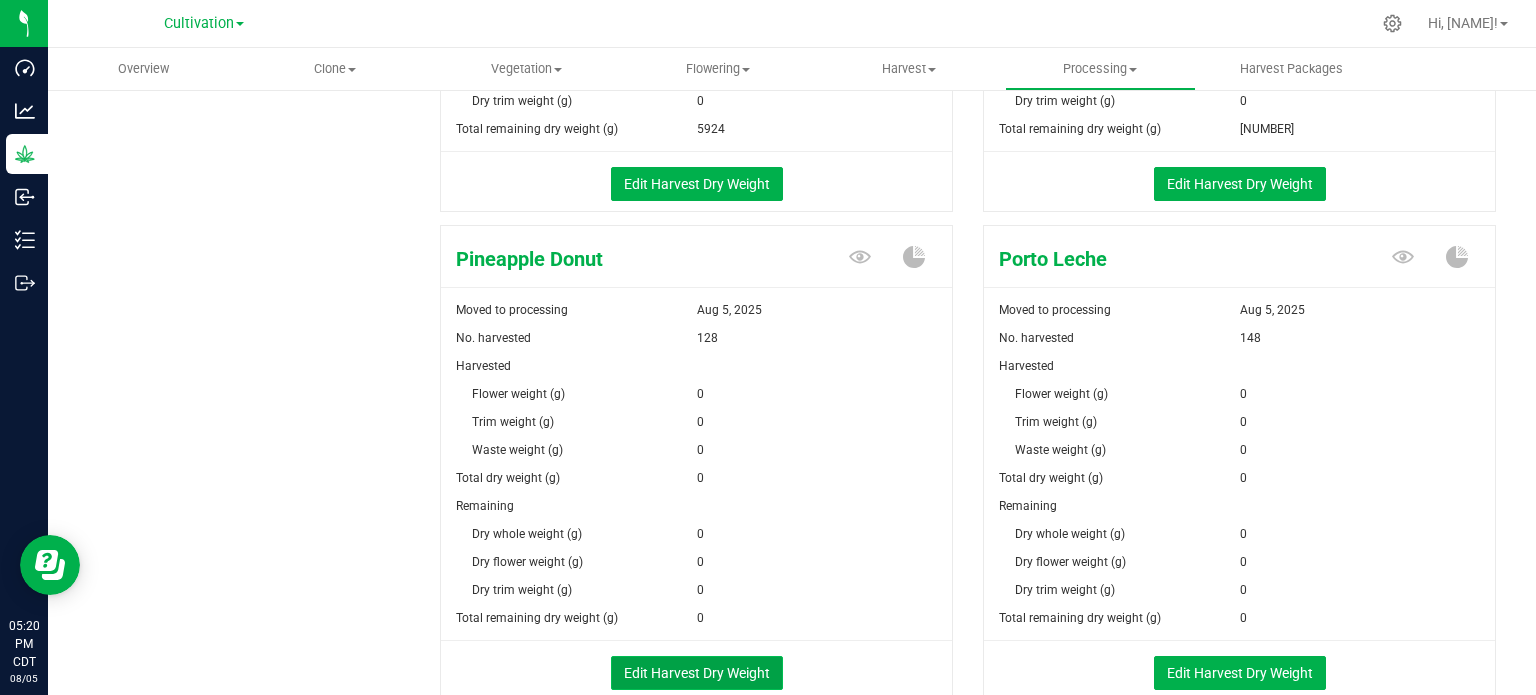 click on "Edit Harvest Dry Weight" at bounding box center [697, 673] 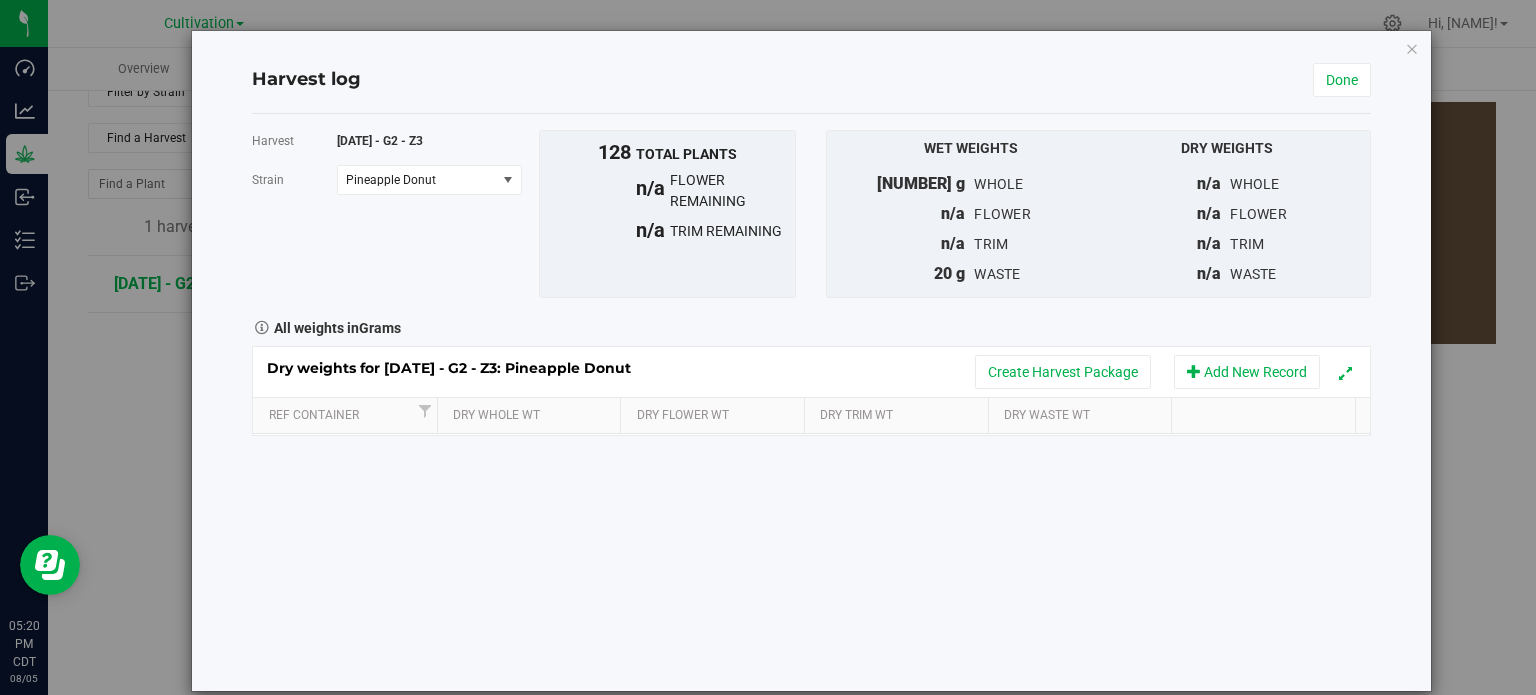 scroll, scrollTop: 1200, scrollLeft: 0, axis: vertical 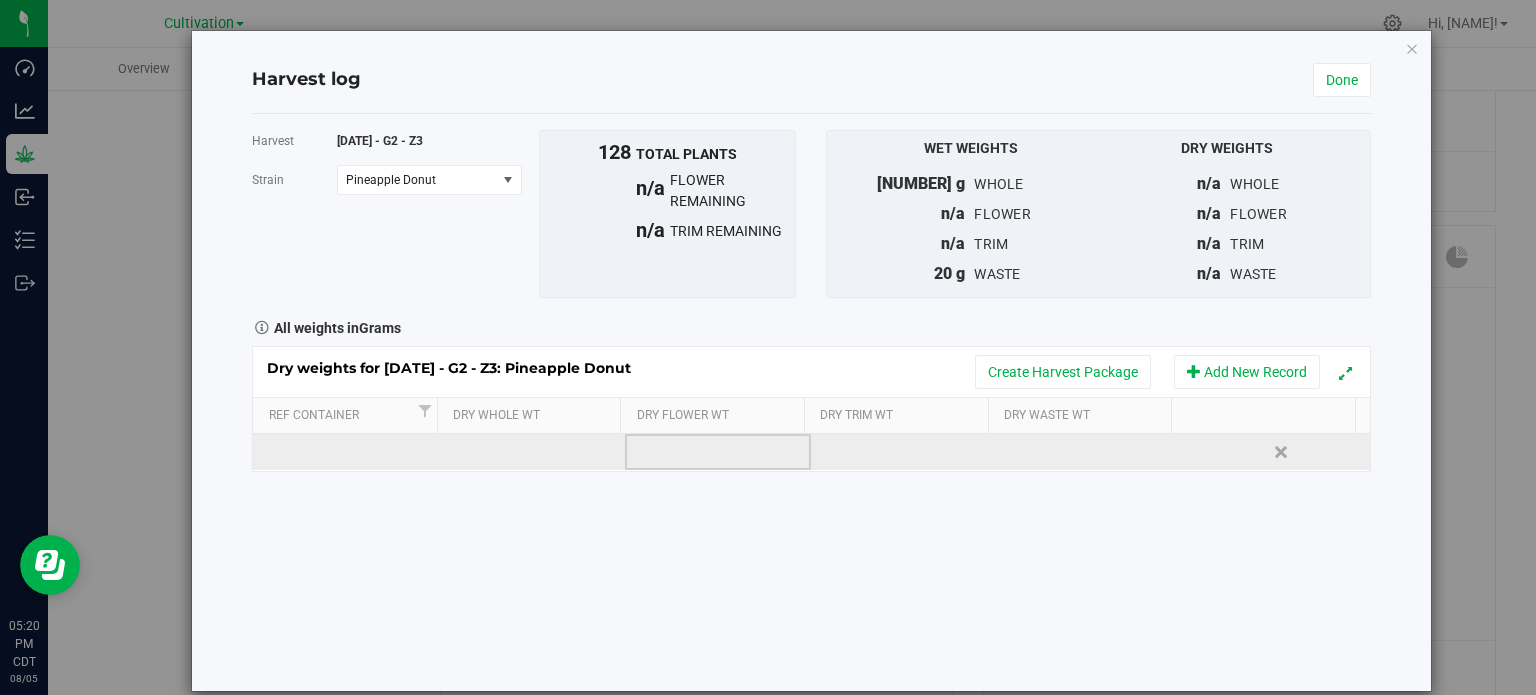click at bounding box center (718, 452) 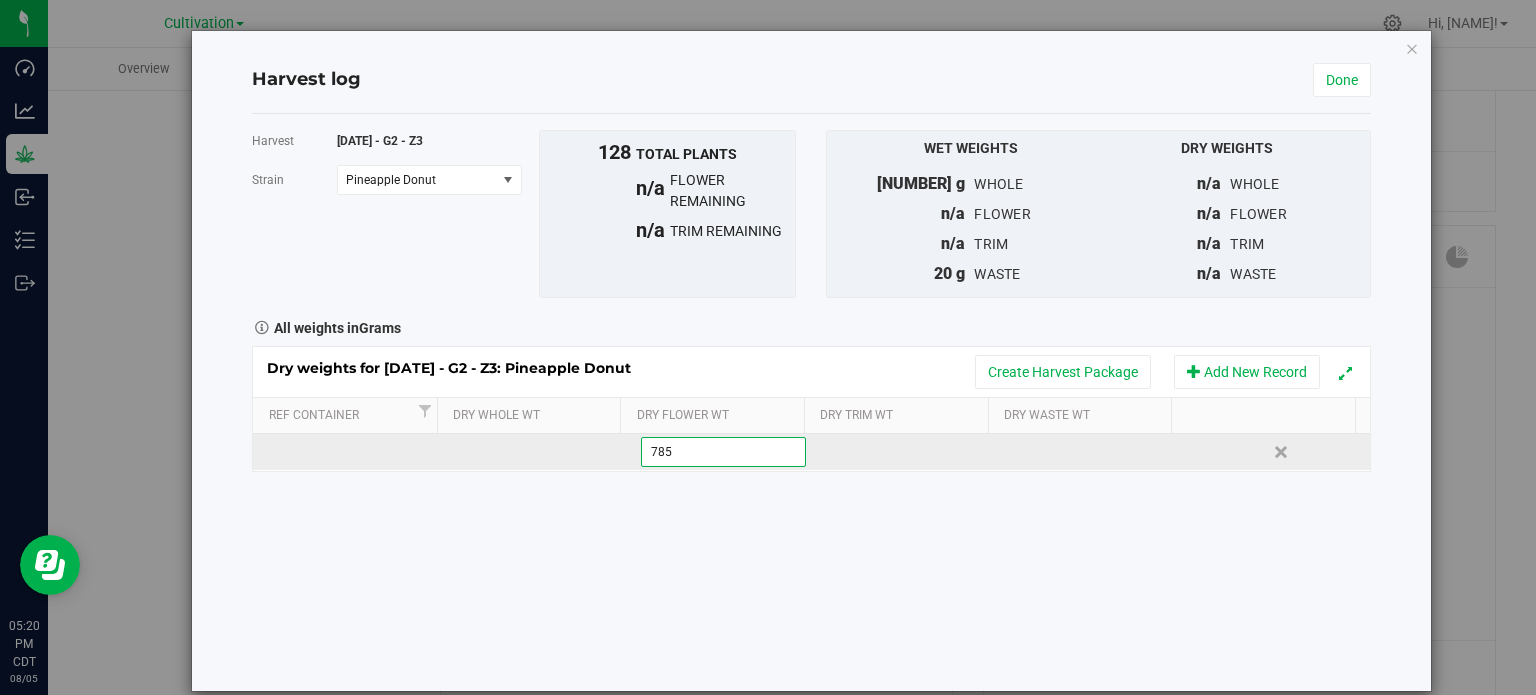 type on "[NUMBER]" 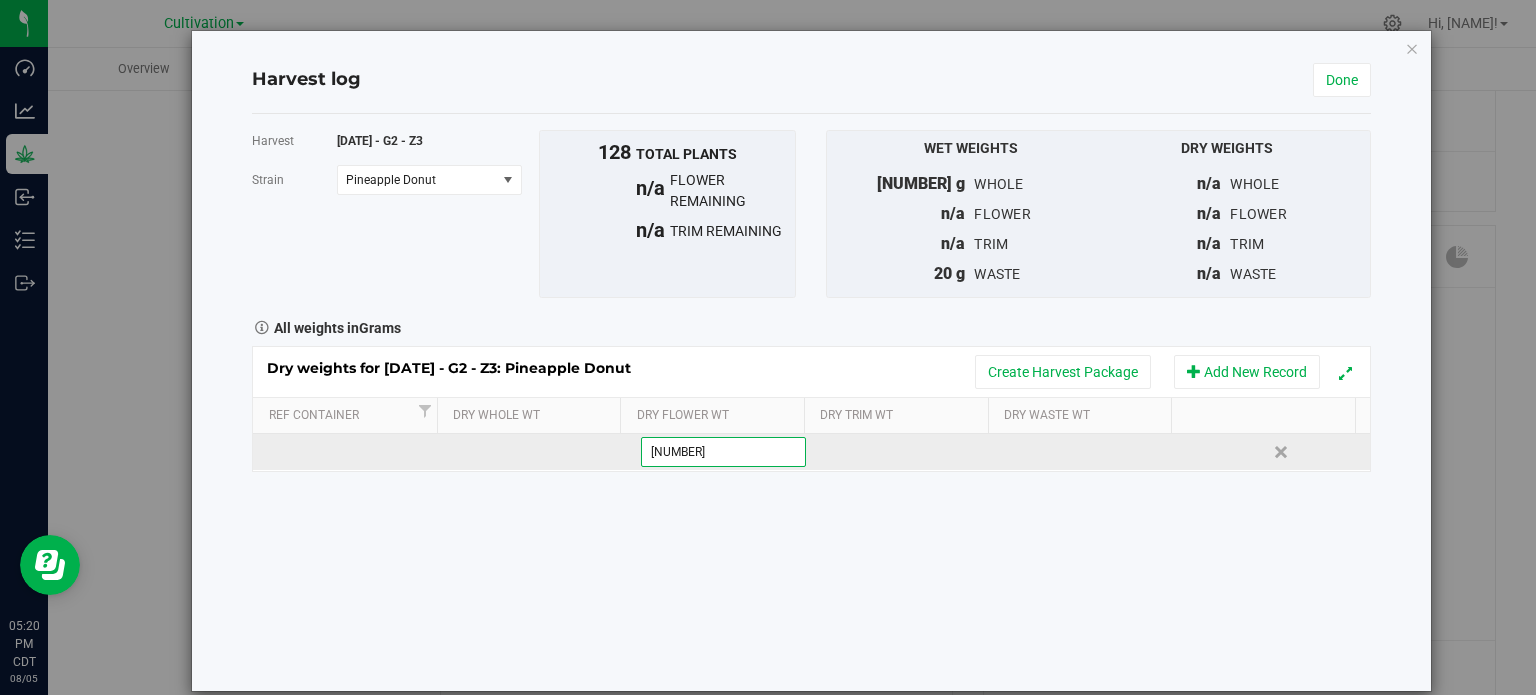 click on "Dry weights for [DATE] - G2 - Z3: Pineapple Donut
Create Harvest Package
Add New Record
Ref Container Dry Whole Wt Dry Flower Wt Dry Trim Wt Dry Waste Wt   [NUMBER] g [NUMBER] Delete" at bounding box center (811, 409) 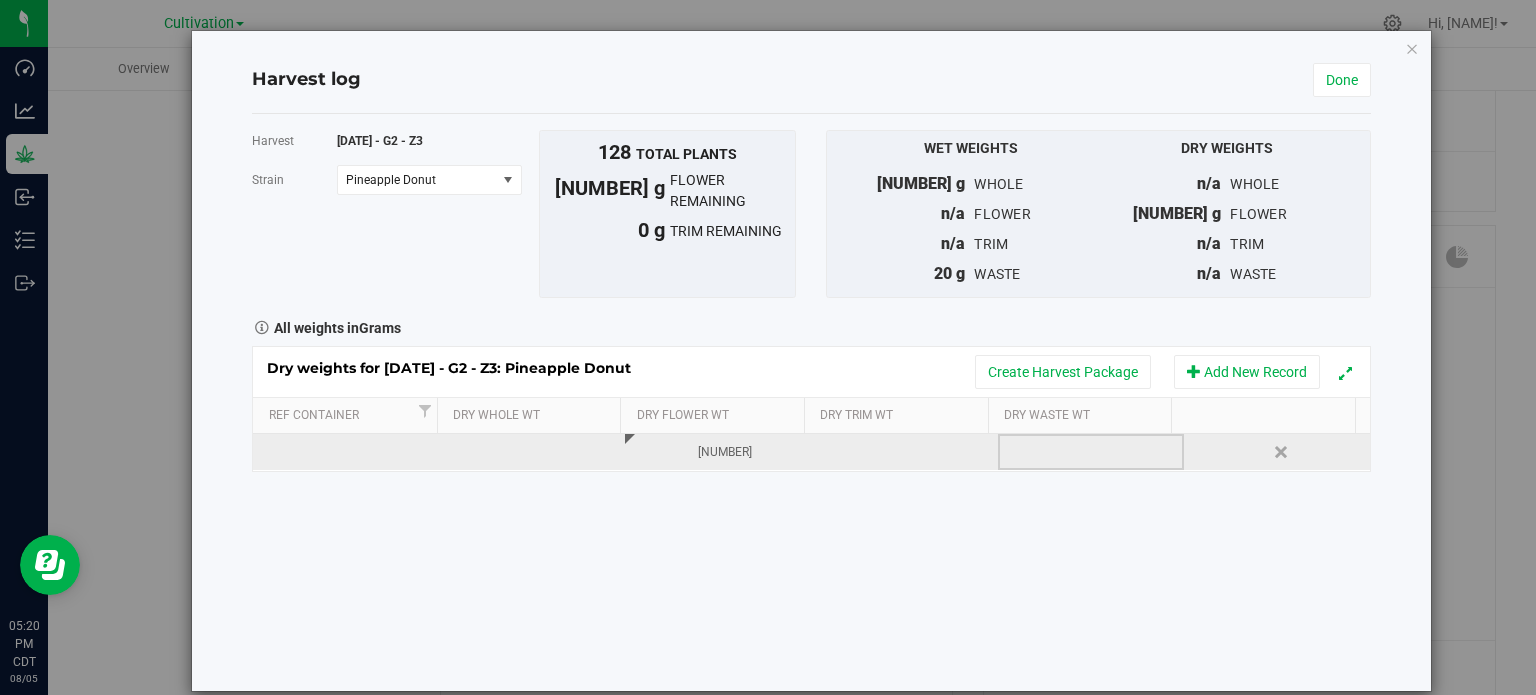 click at bounding box center (1091, 452) 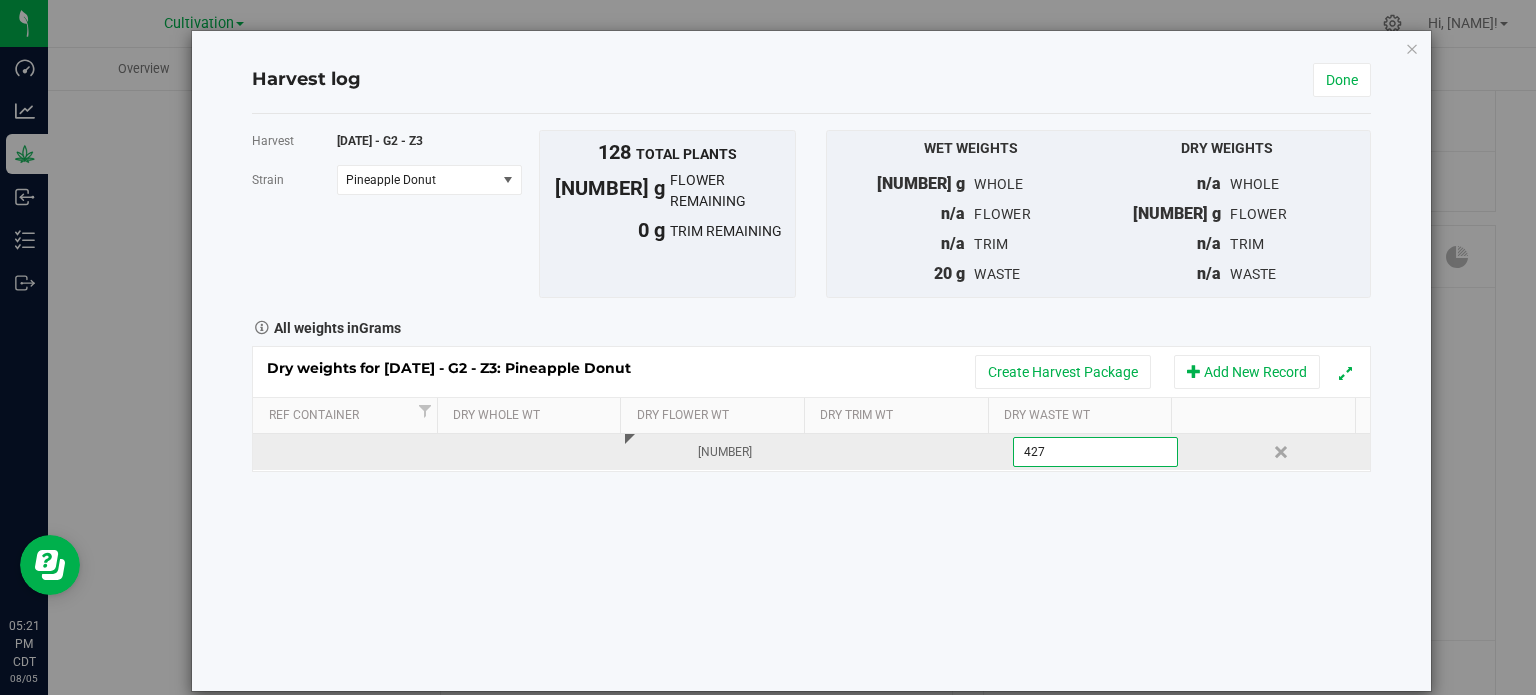 type on "4270" 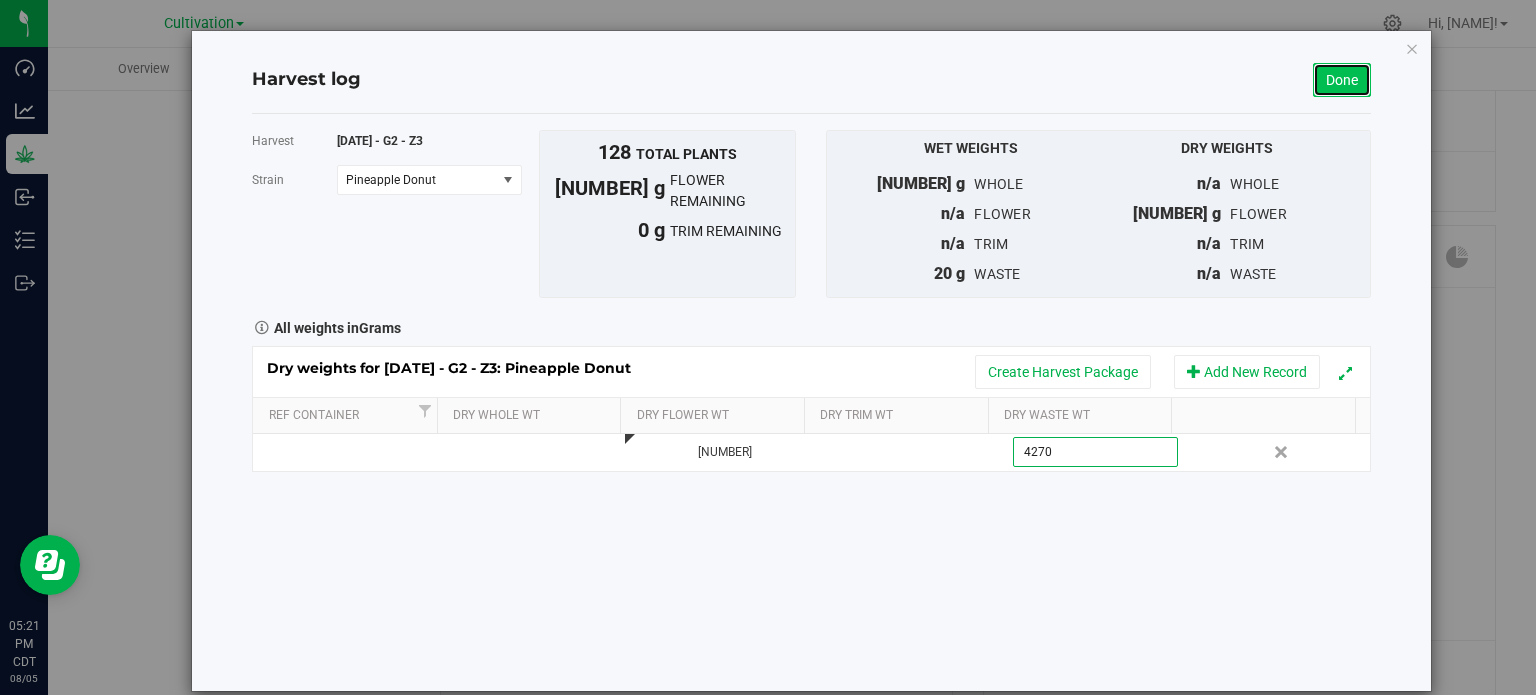 click on "Done" at bounding box center (1342, 80) 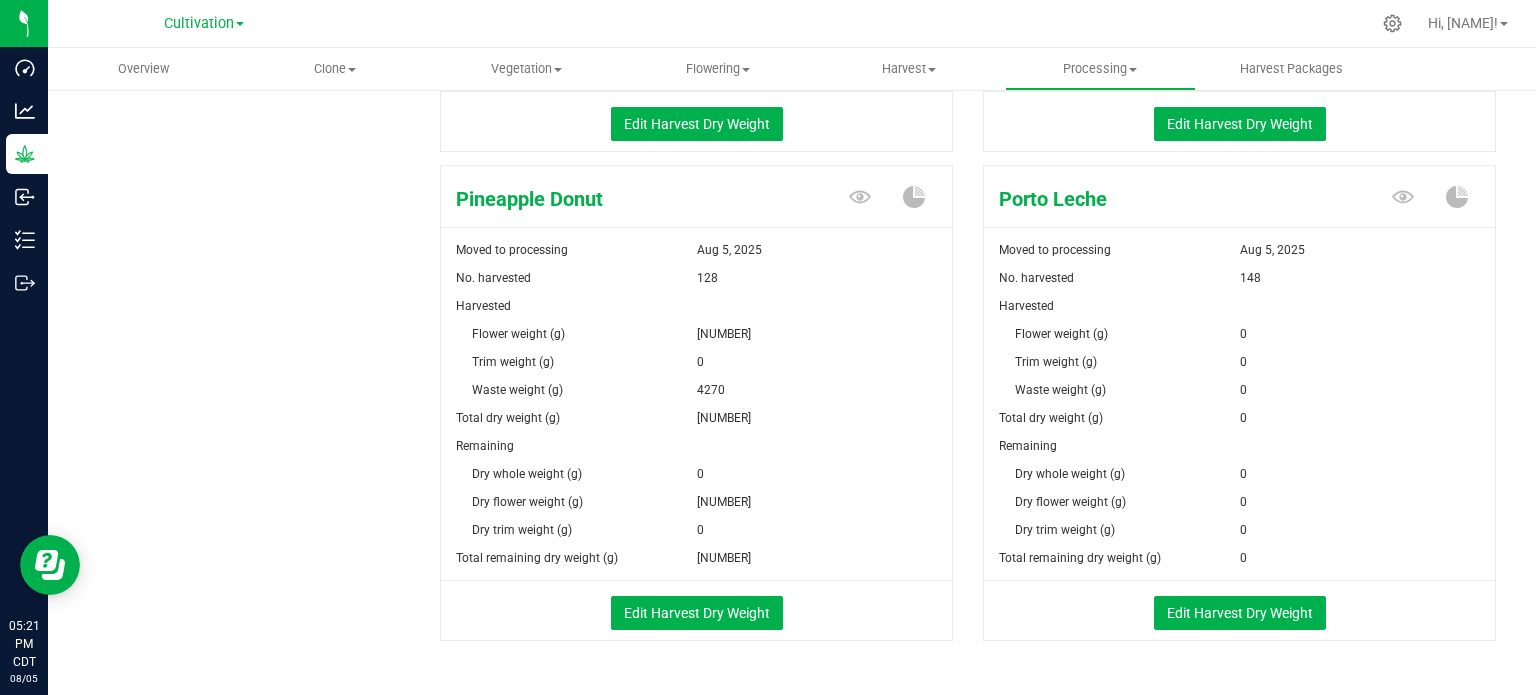 scroll, scrollTop: 1316, scrollLeft: 0, axis: vertical 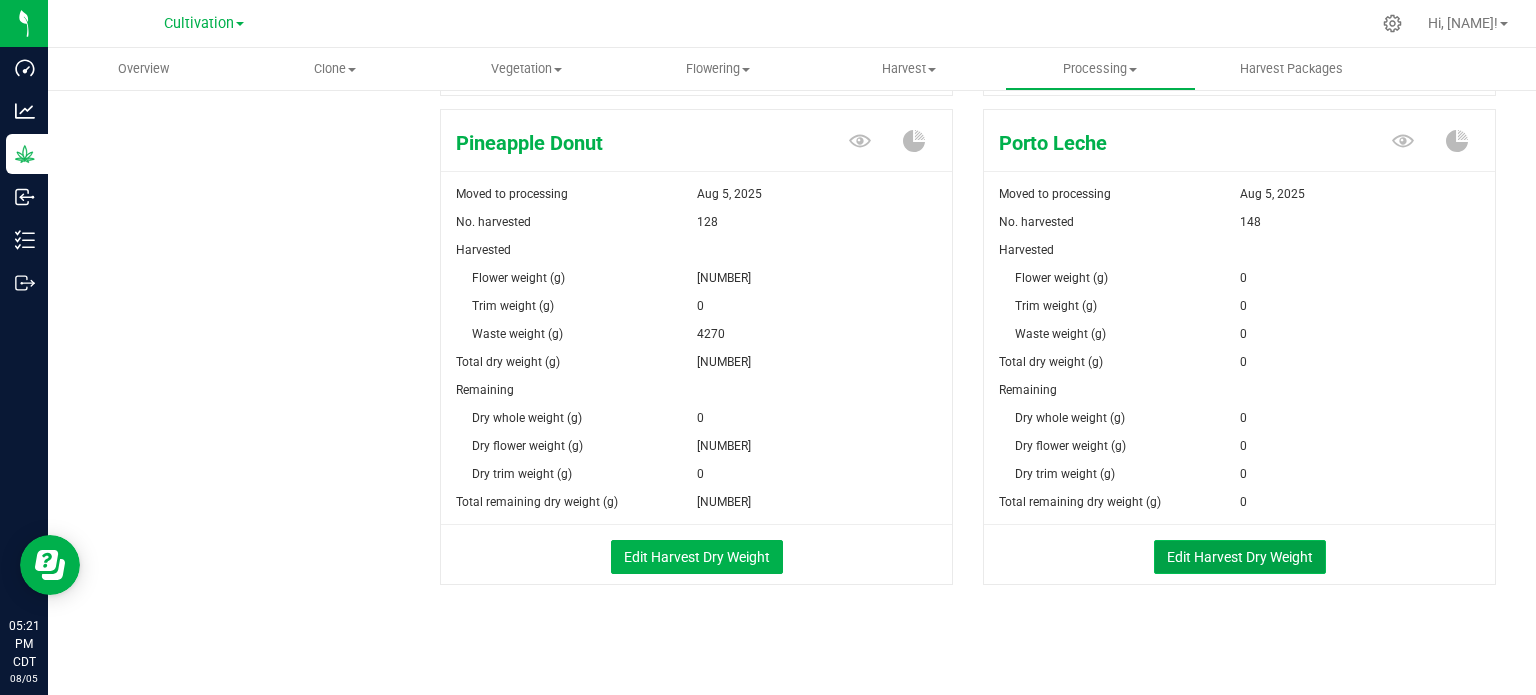 click on "Edit Harvest Dry Weight" at bounding box center [1240, 557] 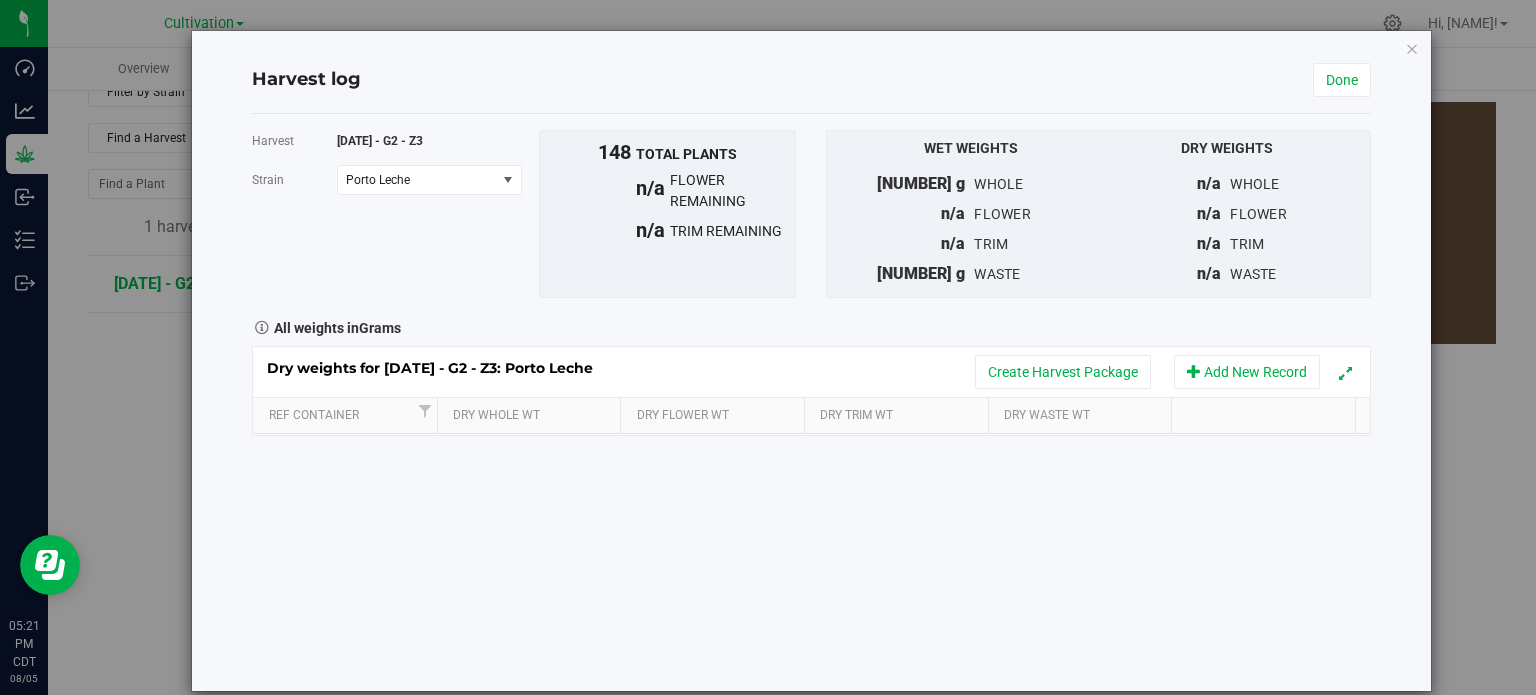 scroll, scrollTop: 1316, scrollLeft: 0, axis: vertical 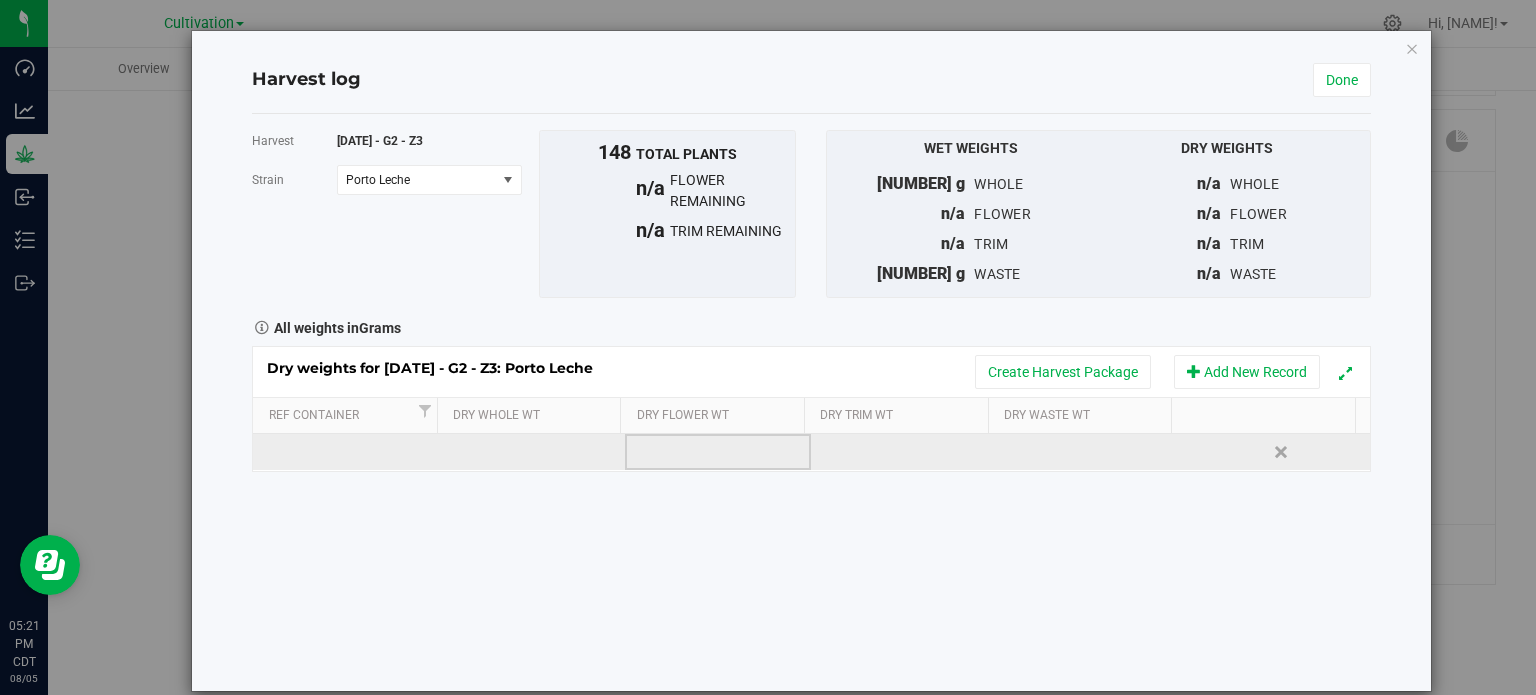 click at bounding box center [718, 452] 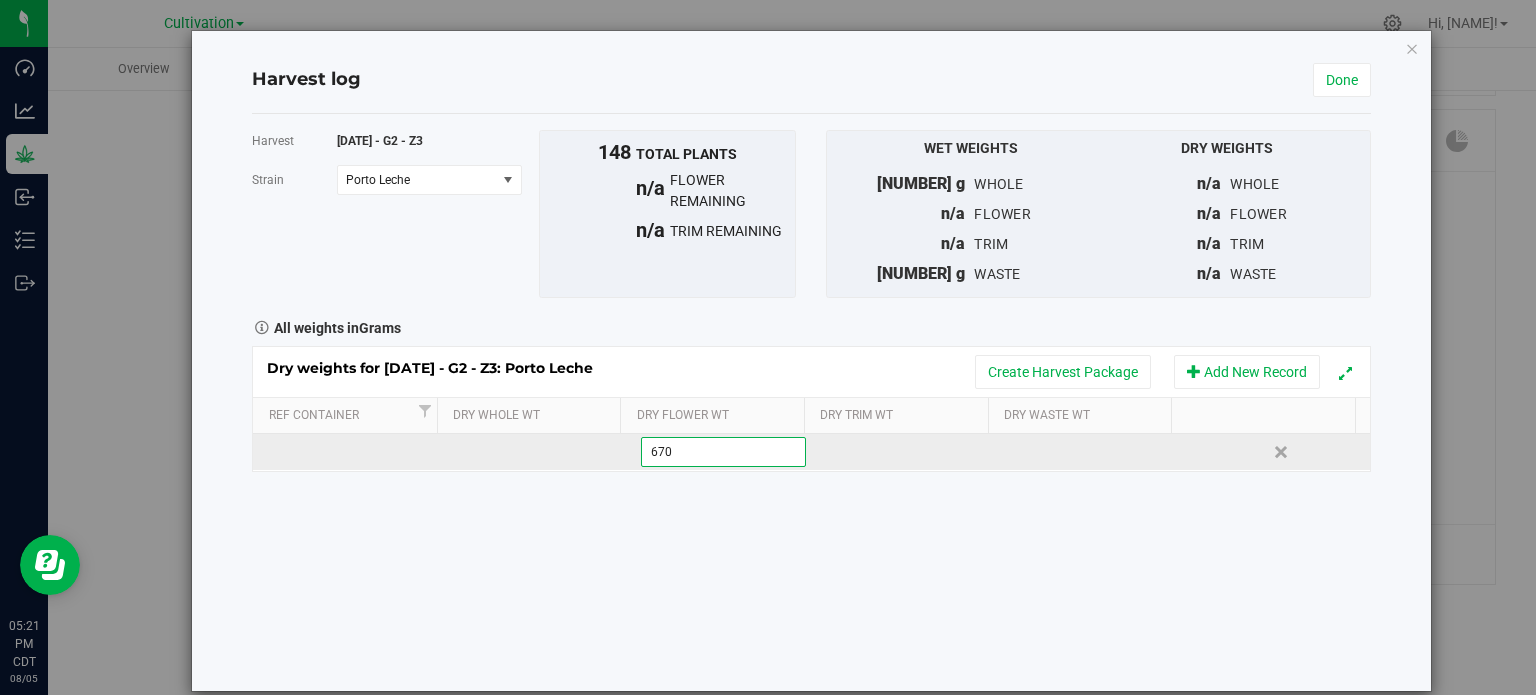 type on "6704" 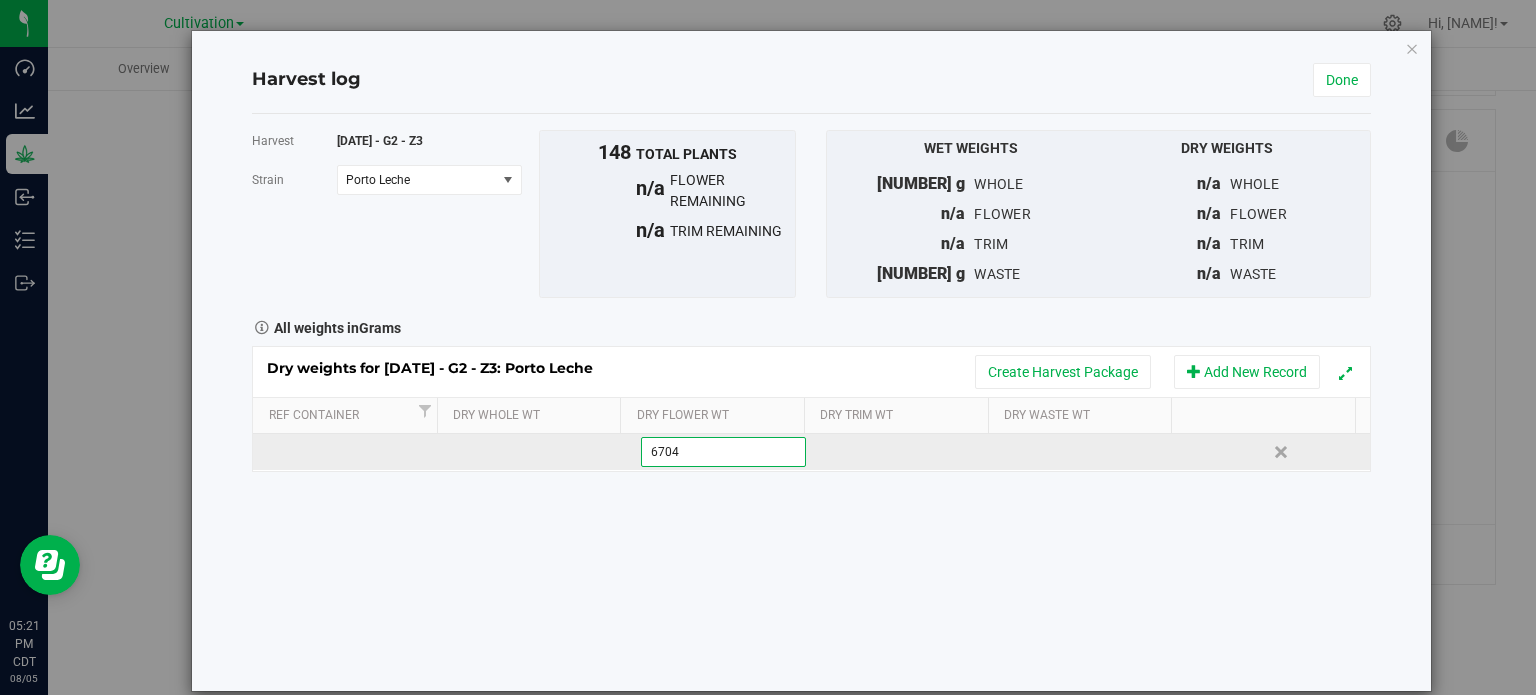 click on "Dry weights for [DATE] - G2 - Z3: Porto Leche
Create Harvest Package
Add New Record
Ref Container Dry Whole Wt Dry Flower Wt Dry Trim Wt Dry Waste Wt   [NUMBER] g [NUMBER] Delete" at bounding box center (811, 409) 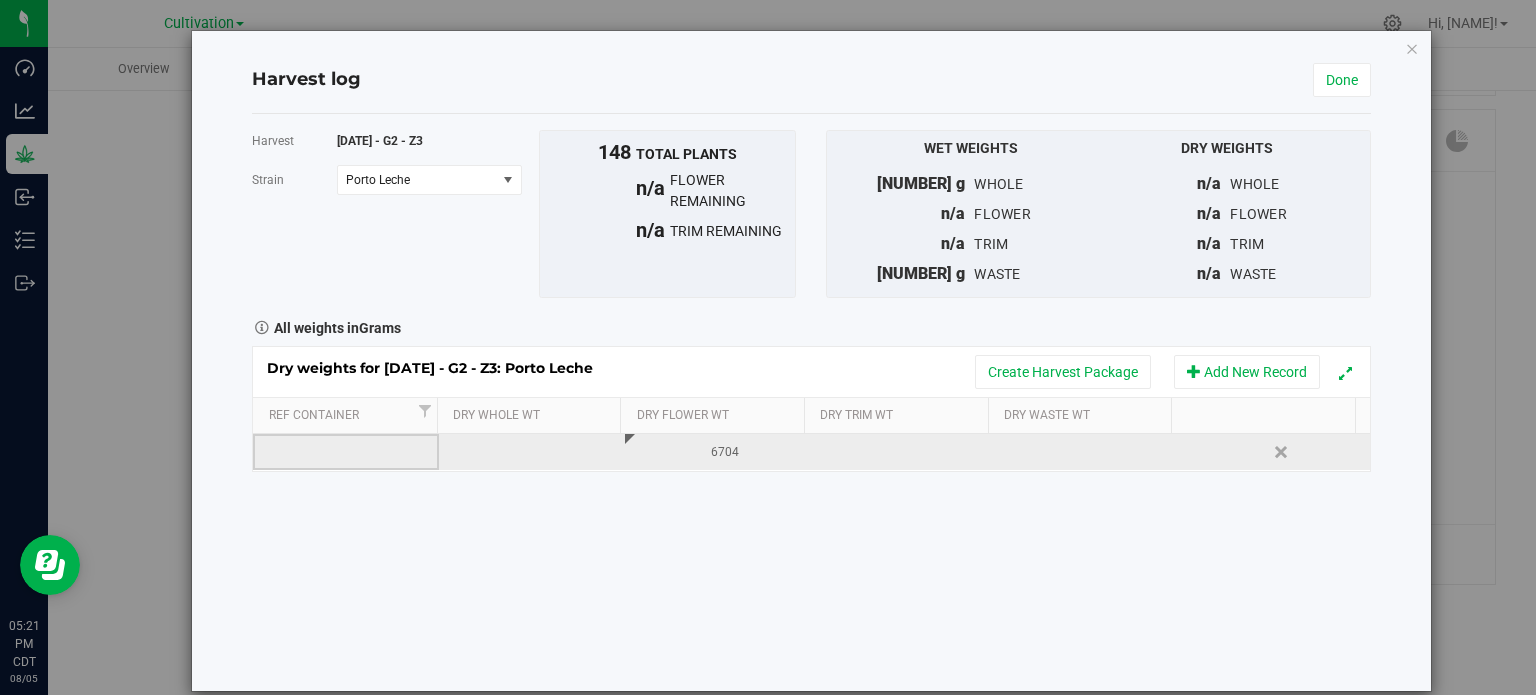 click at bounding box center (1091, 452) 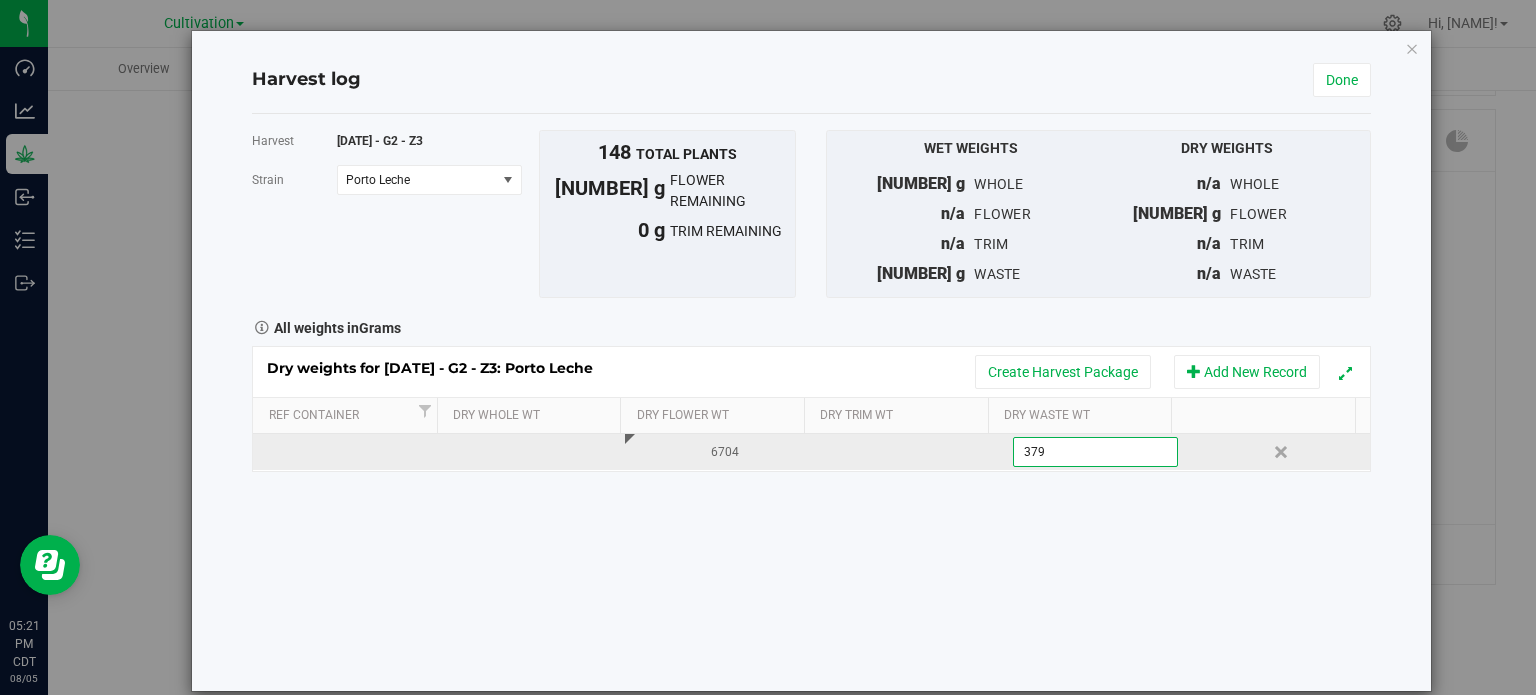type on "[NUMBER]" 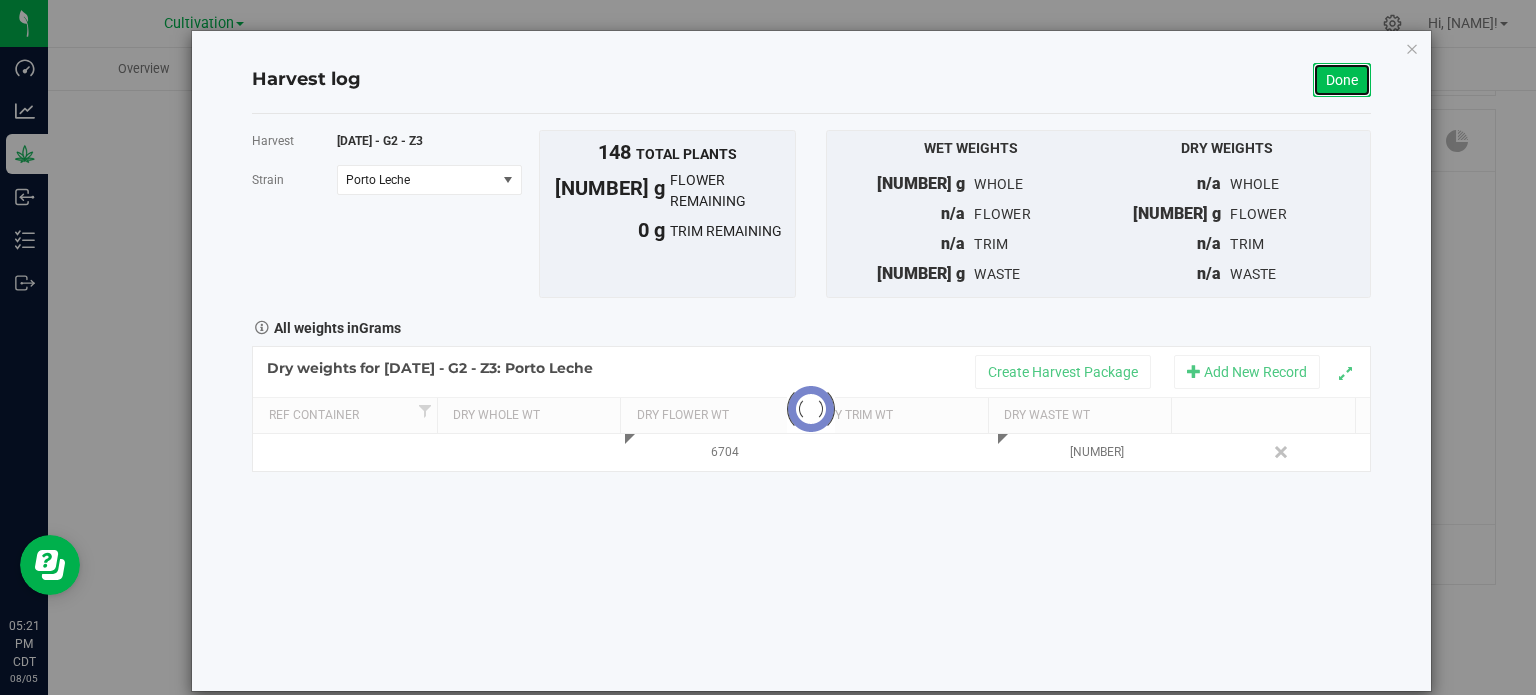 click on "Done" at bounding box center (1342, 80) 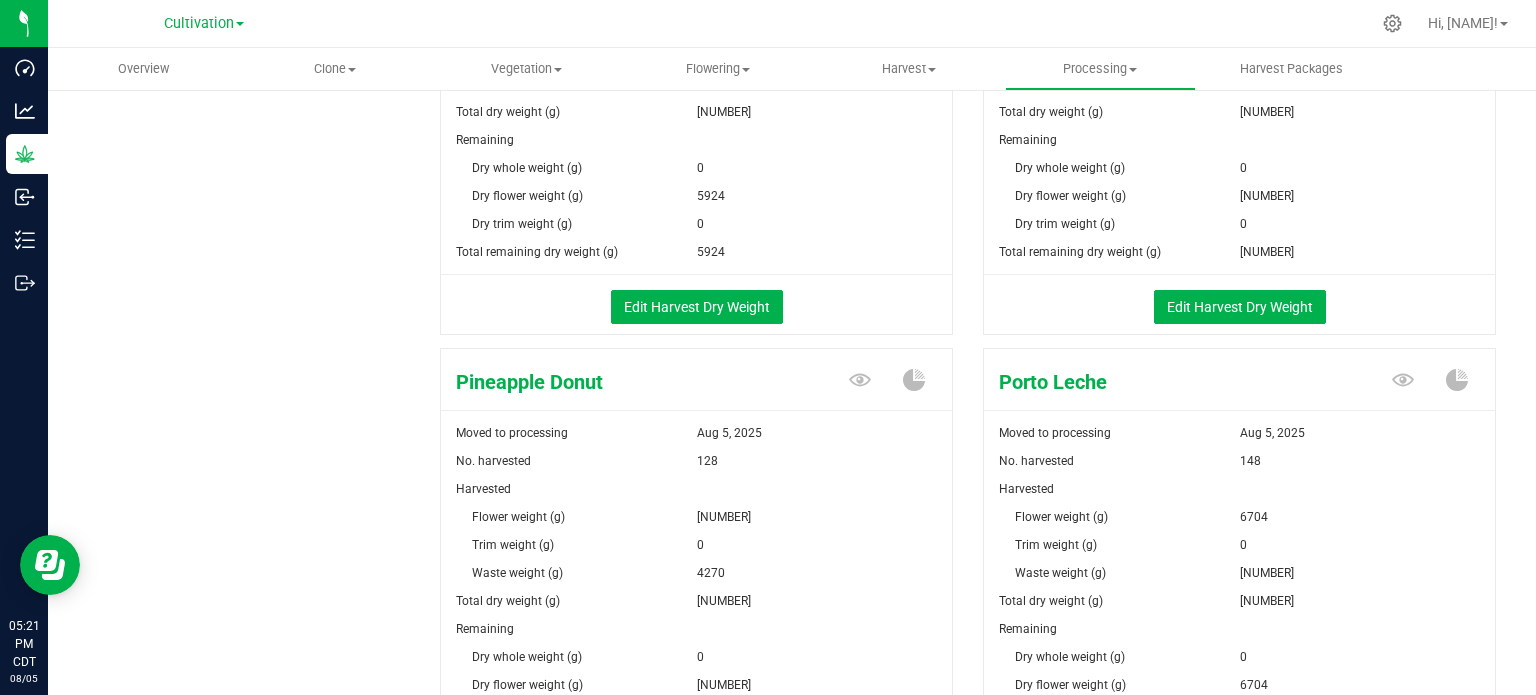 scroll, scrollTop: 716, scrollLeft: 0, axis: vertical 